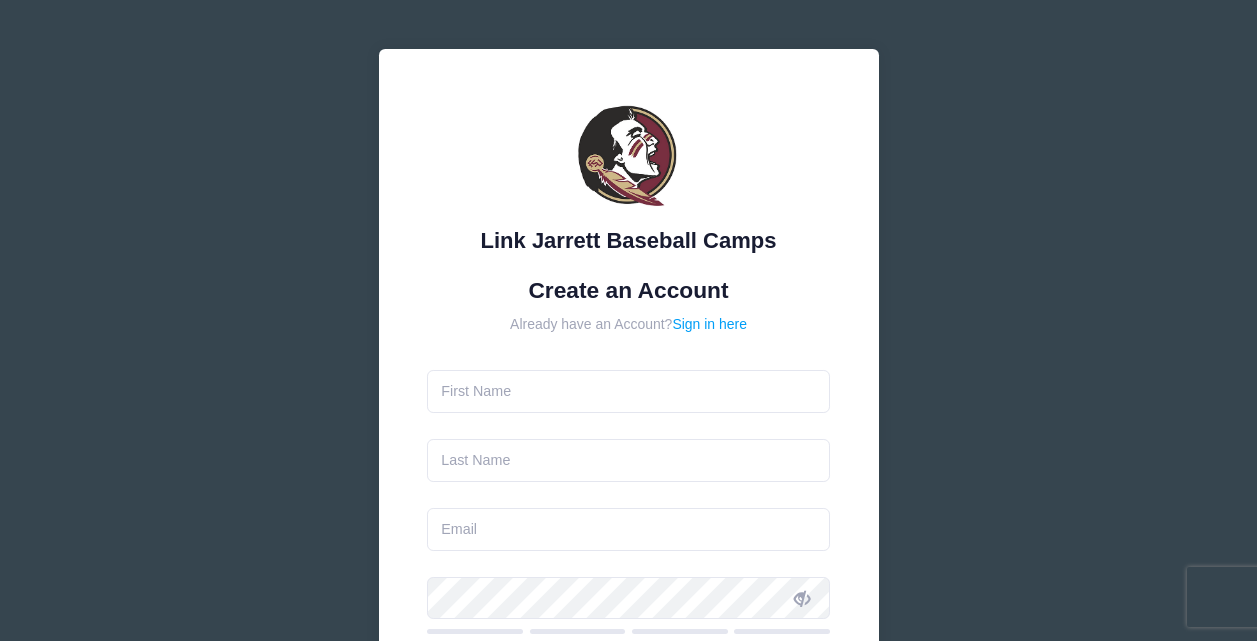 scroll, scrollTop: 0, scrollLeft: 0, axis: both 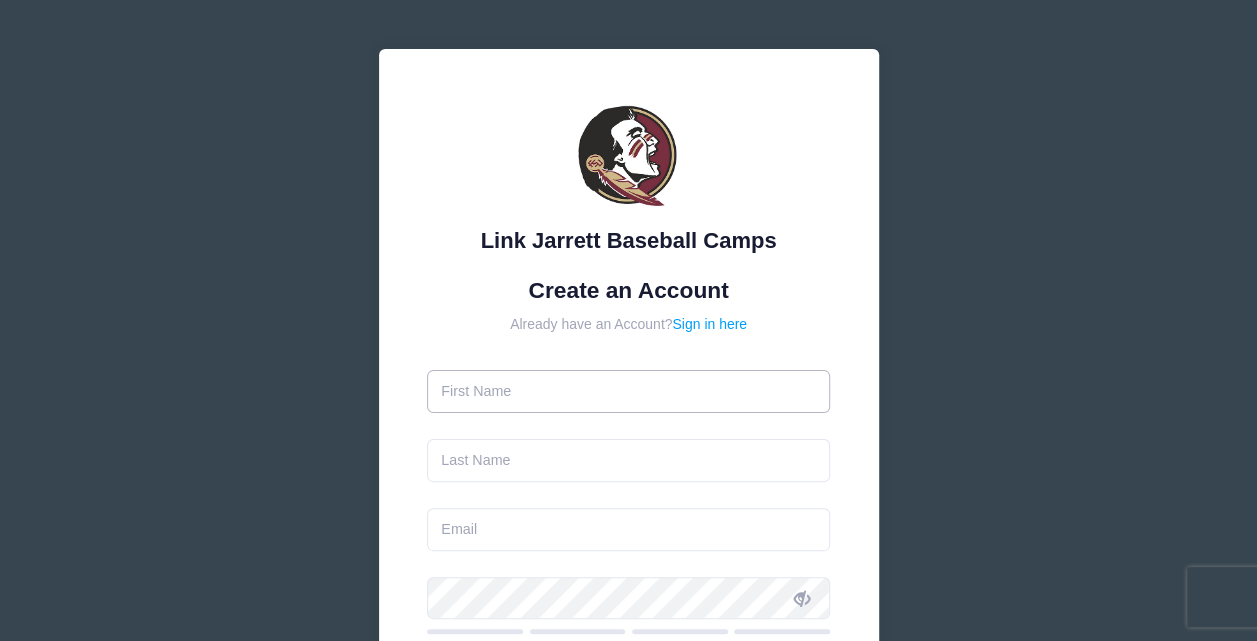 click at bounding box center (628, 391) 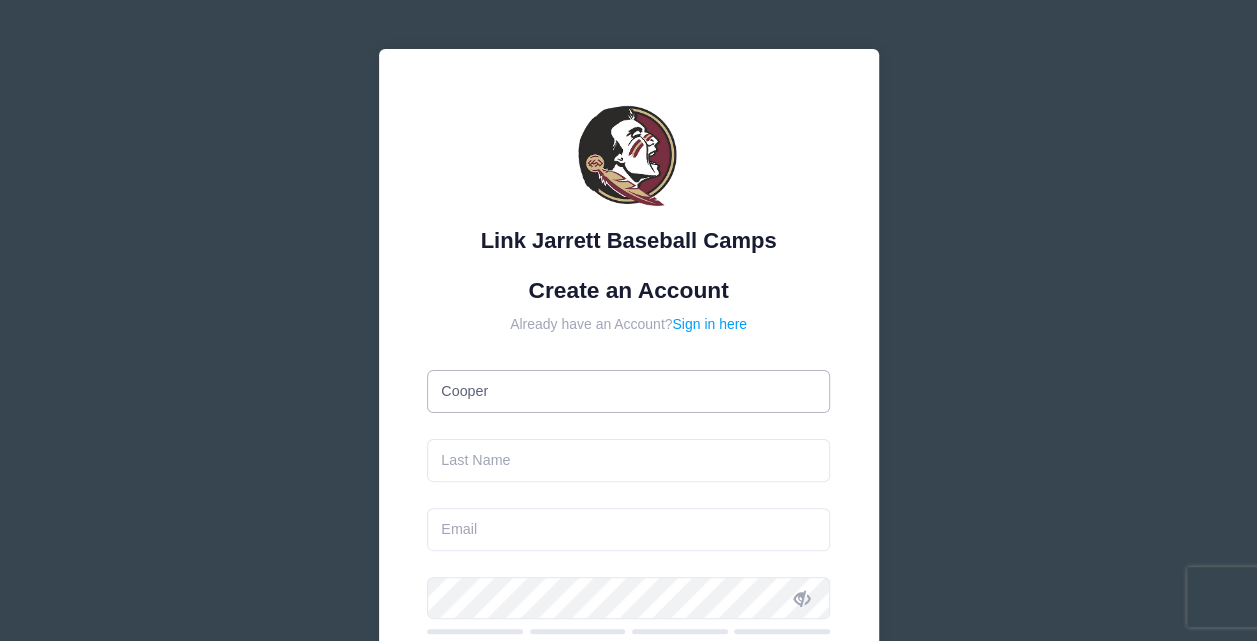 type on "Mitchamore" 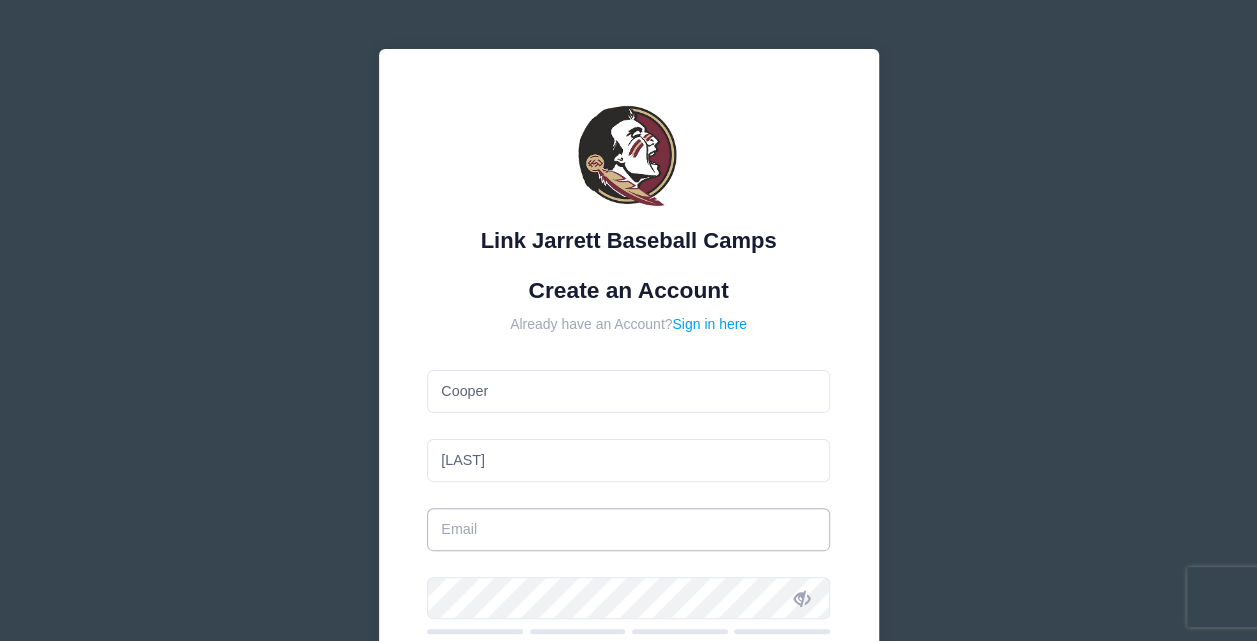 type on "coopermitchamore28nsr@gmail.com" 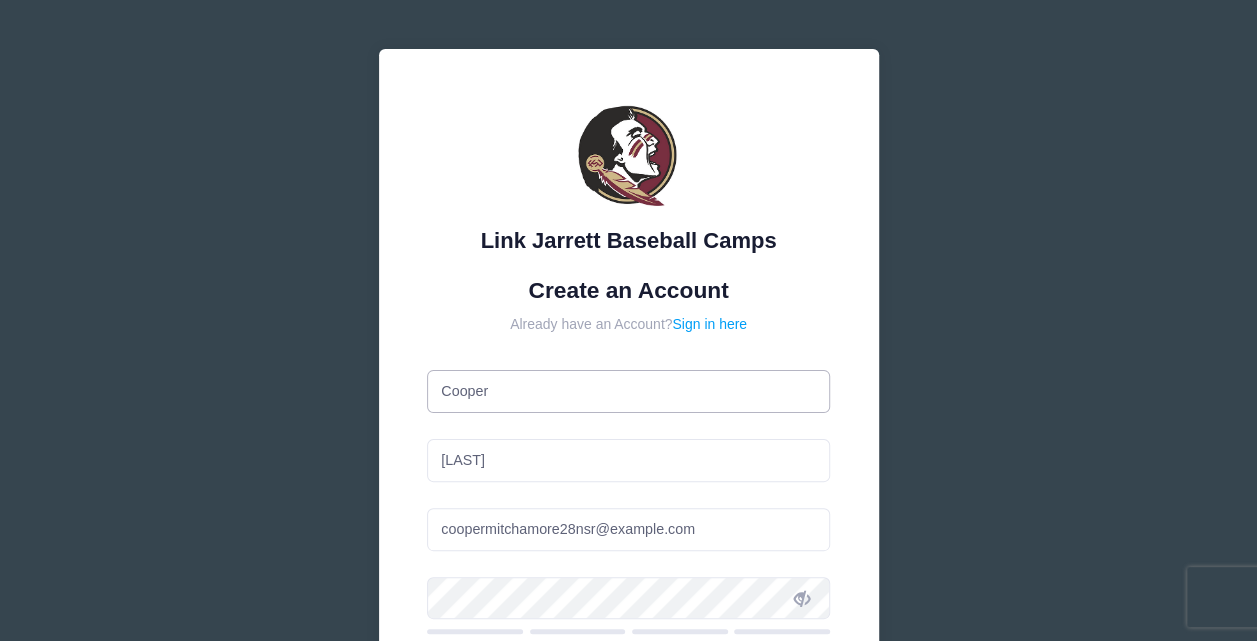 type on "Racheal" 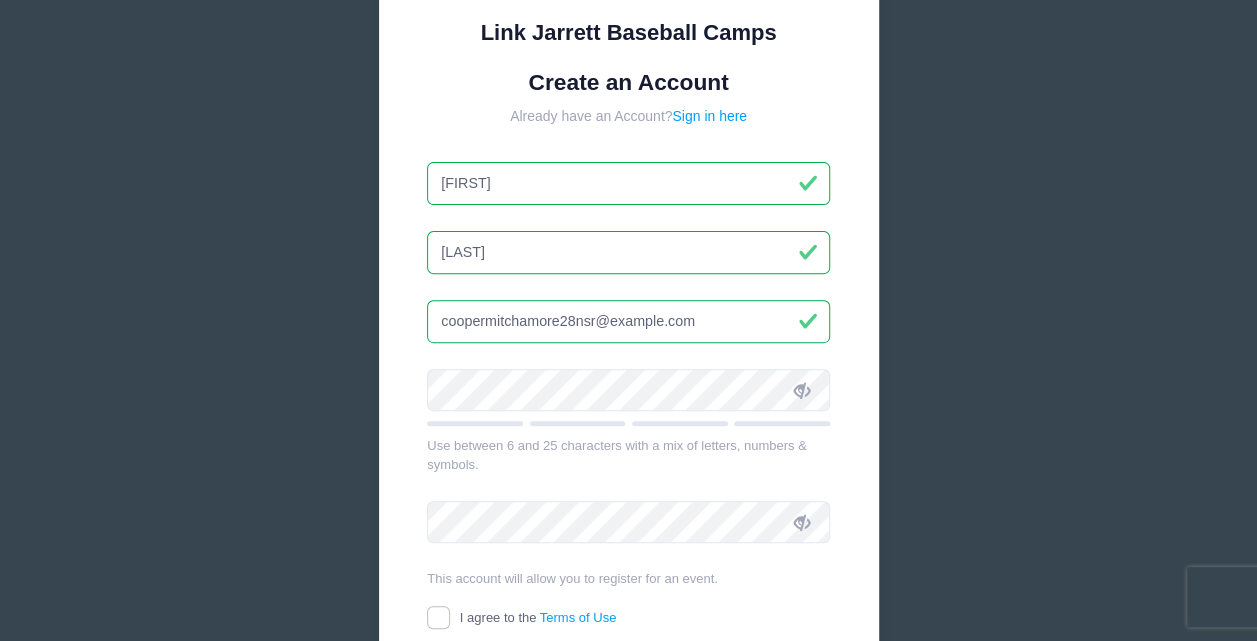 scroll, scrollTop: 208, scrollLeft: 0, axis: vertical 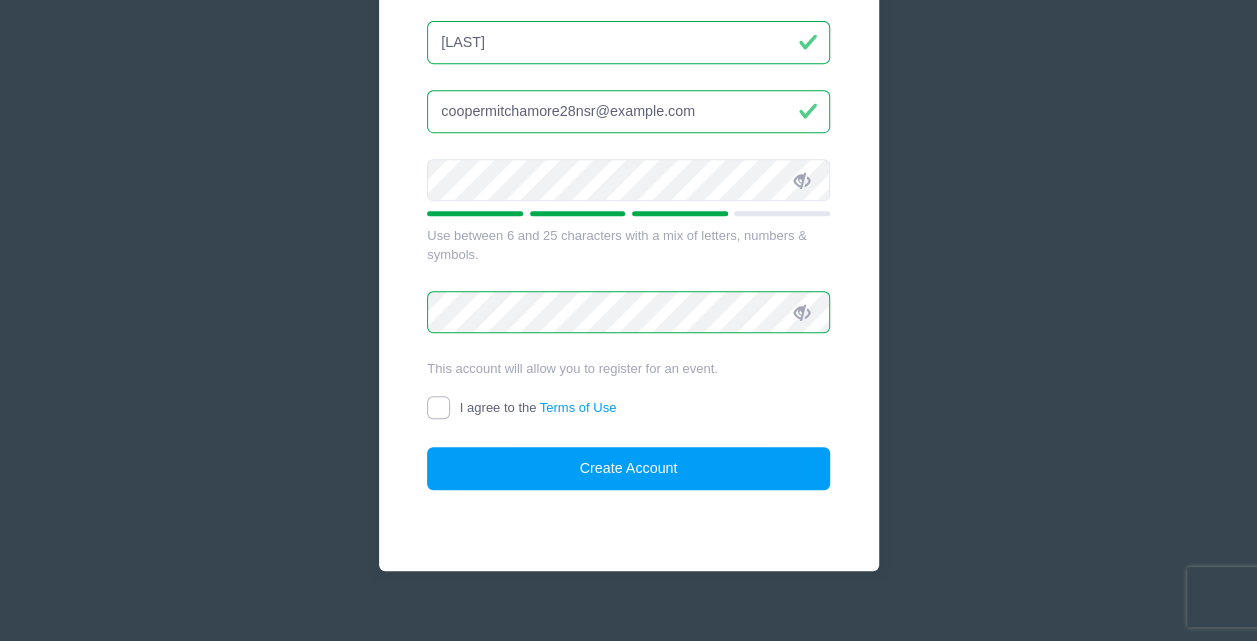 click on "I agree to the
Terms of Use" at bounding box center (438, 407) 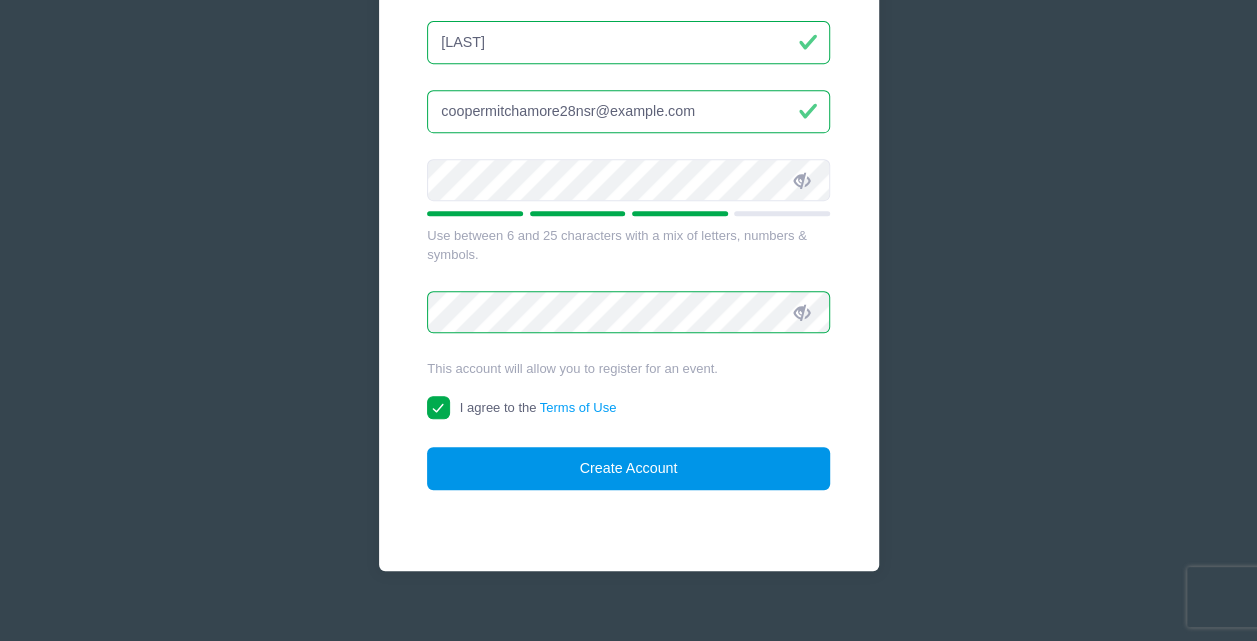 click on "Create Account" at bounding box center (628, 468) 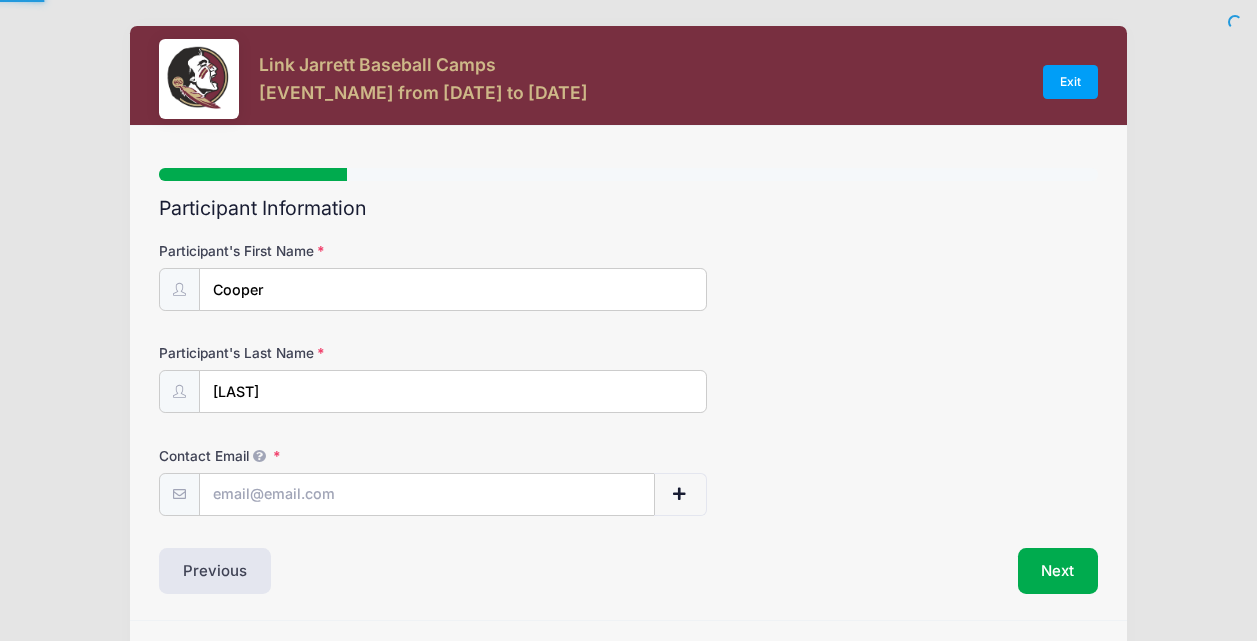 scroll, scrollTop: 0, scrollLeft: 0, axis: both 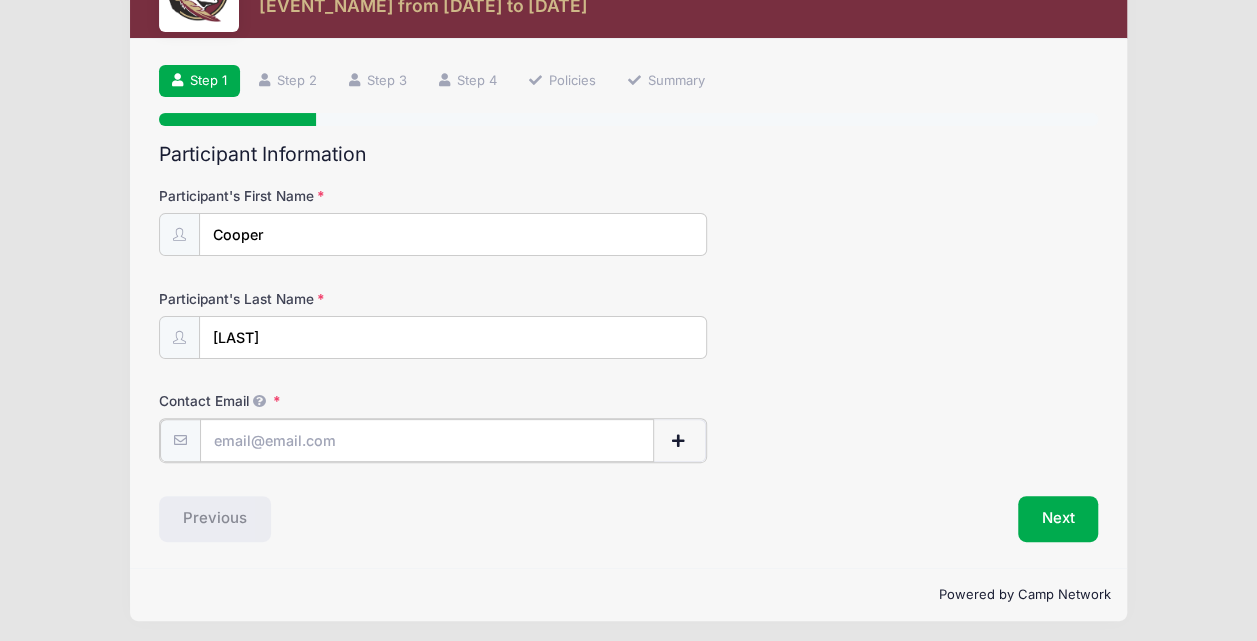 click on "Contact Email" at bounding box center (427, 440) 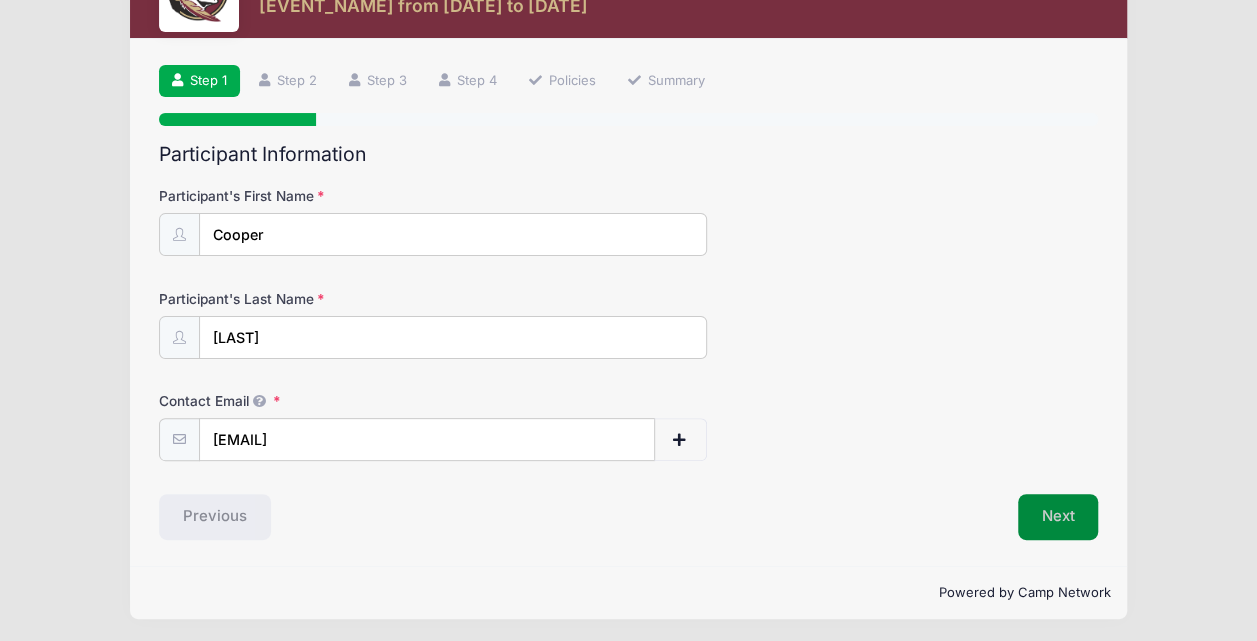click on "Next" at bounding box center [1058, 517] 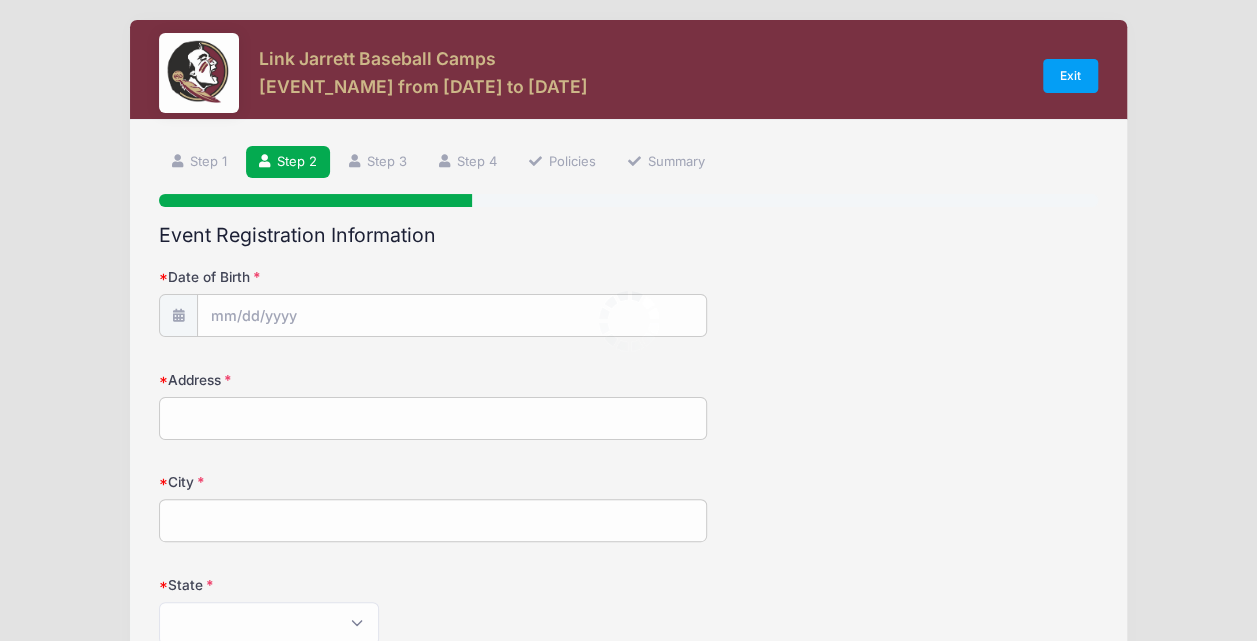 scroll, scrollTop: 0, scrollLeft: 0, axis: both 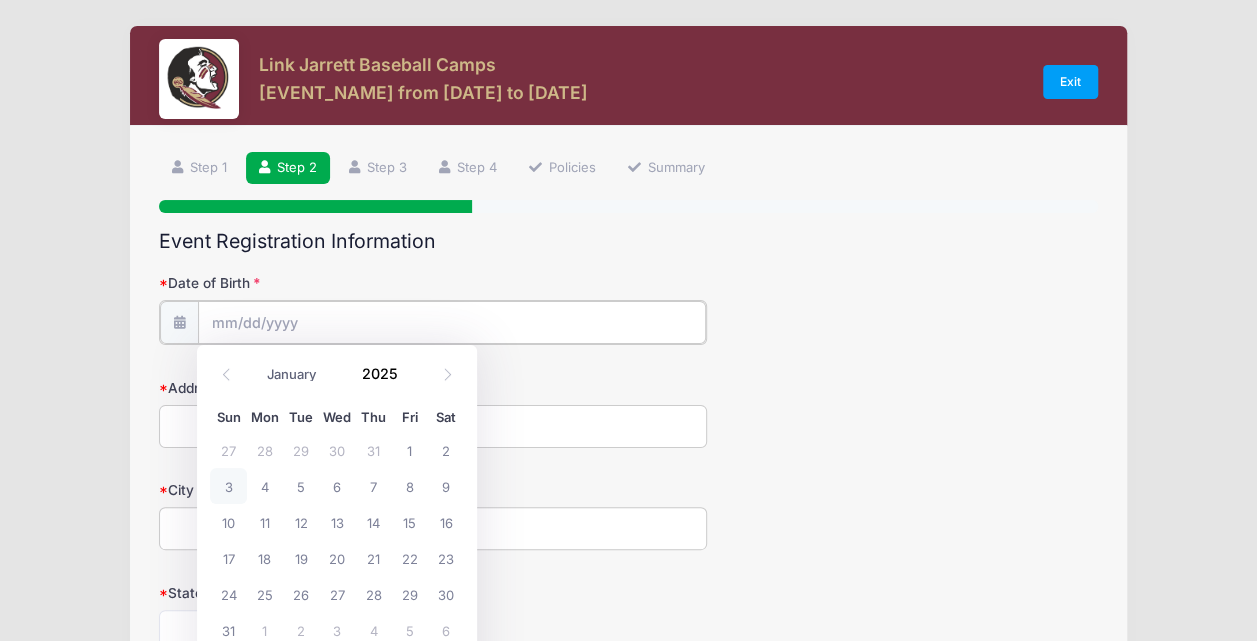 click on "Date of Birth" at bounding box center [452, 322] 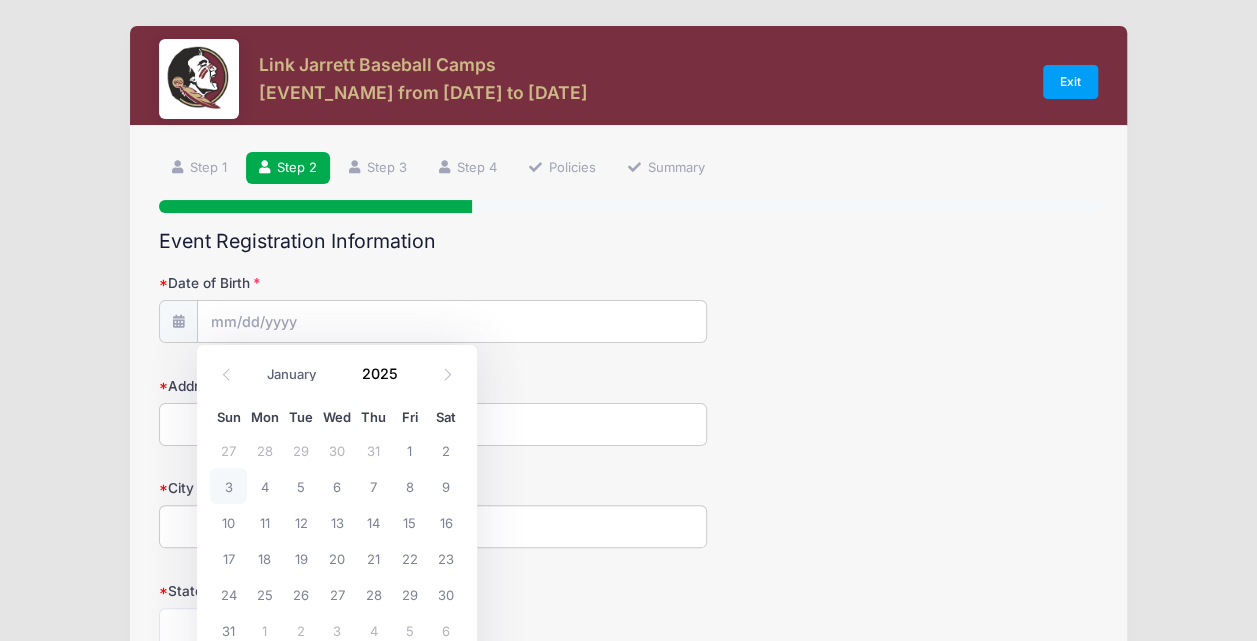 click at bounding box center (178, 321) 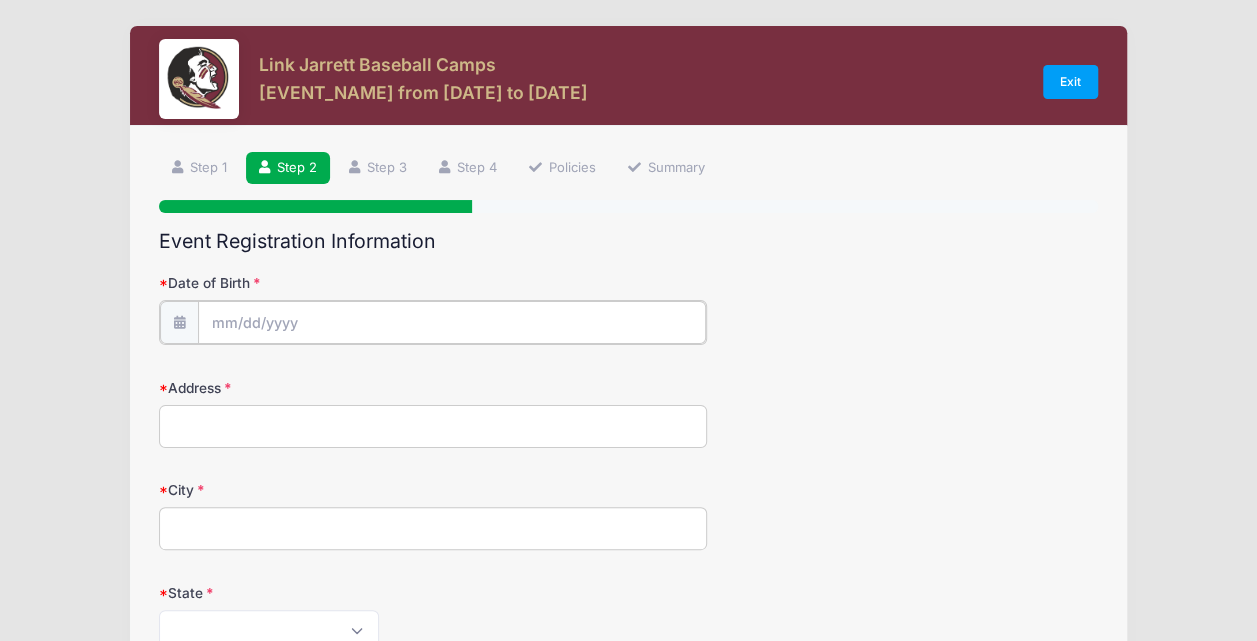 click on "Date of Birth" at bounding box center (452, 322) 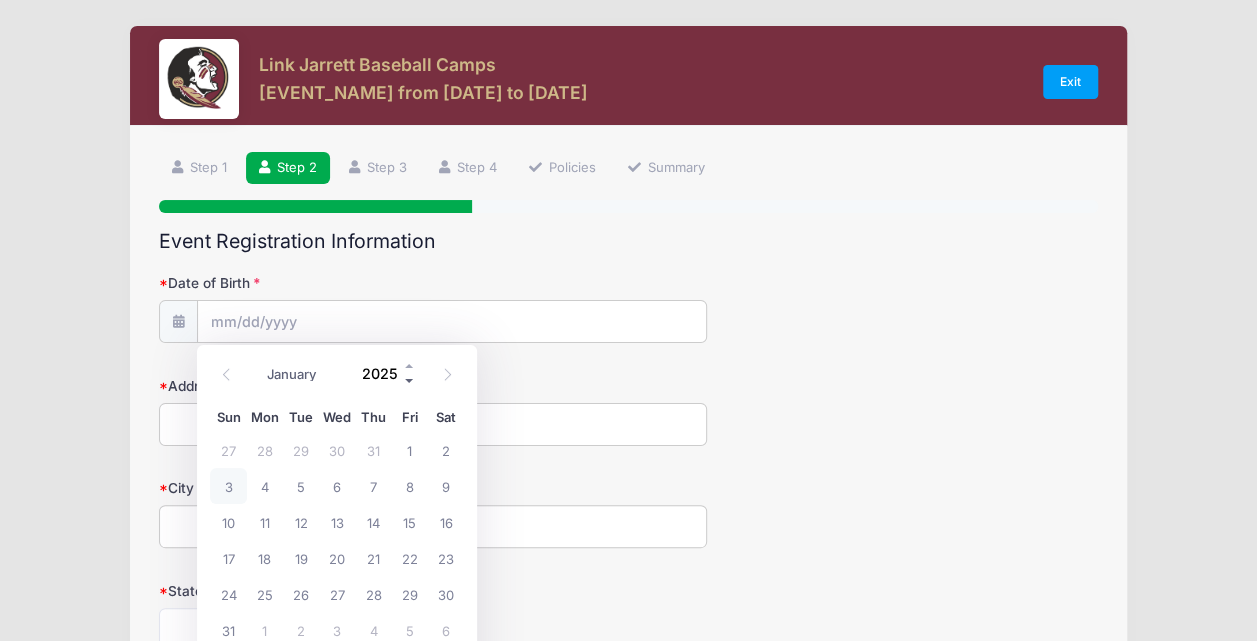 click at bounding box center [410, 381] 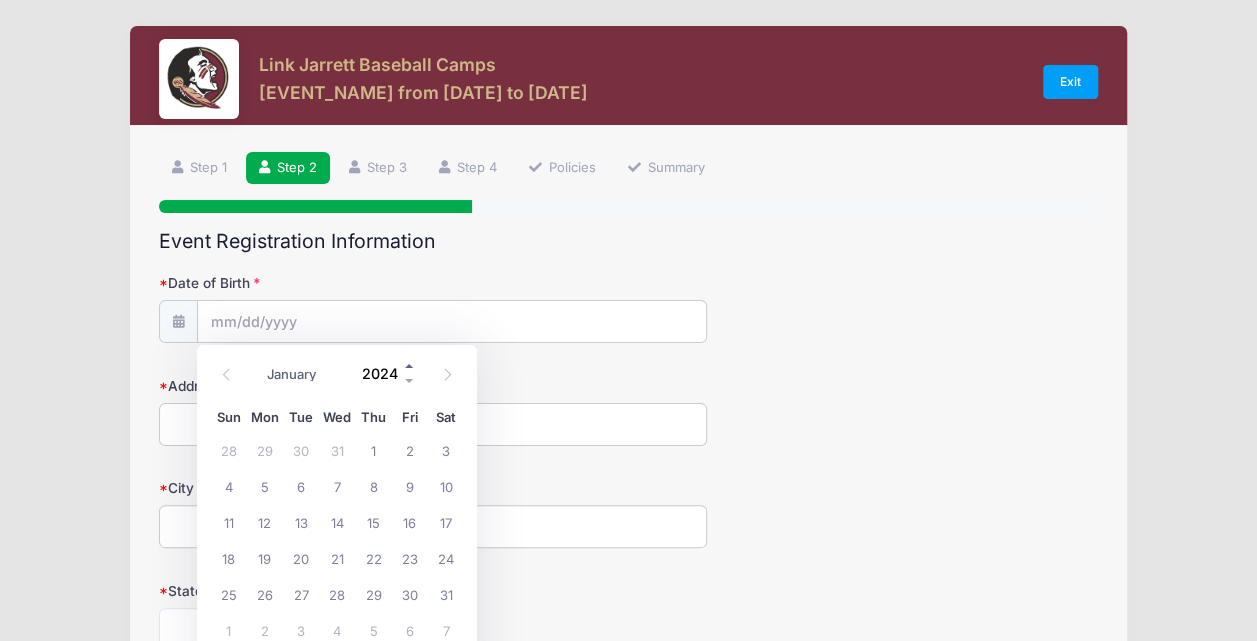 click at bounding box center (410, 366) 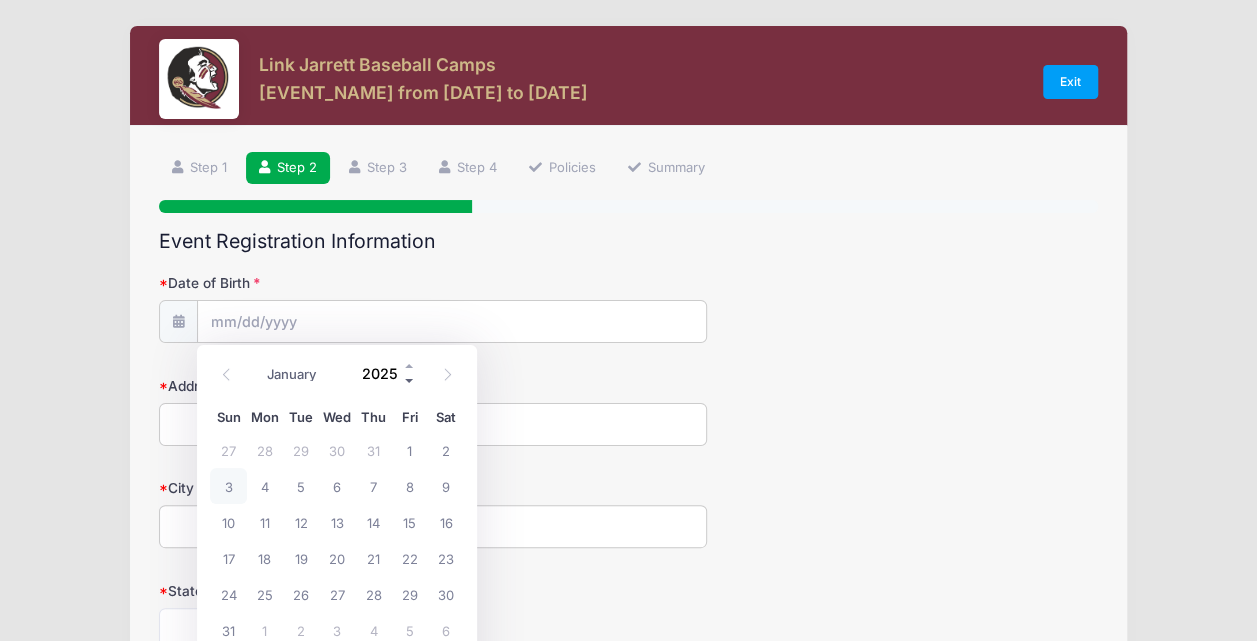 click at bounding box center [410, 381] 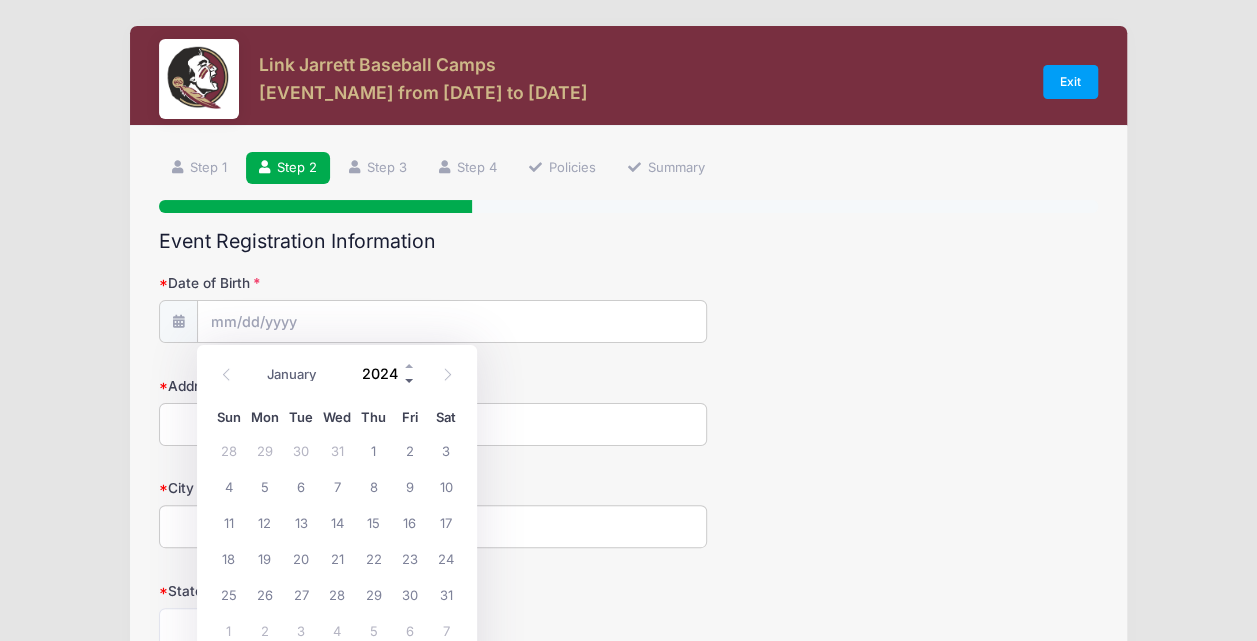 click at bounding box center (410, 381) 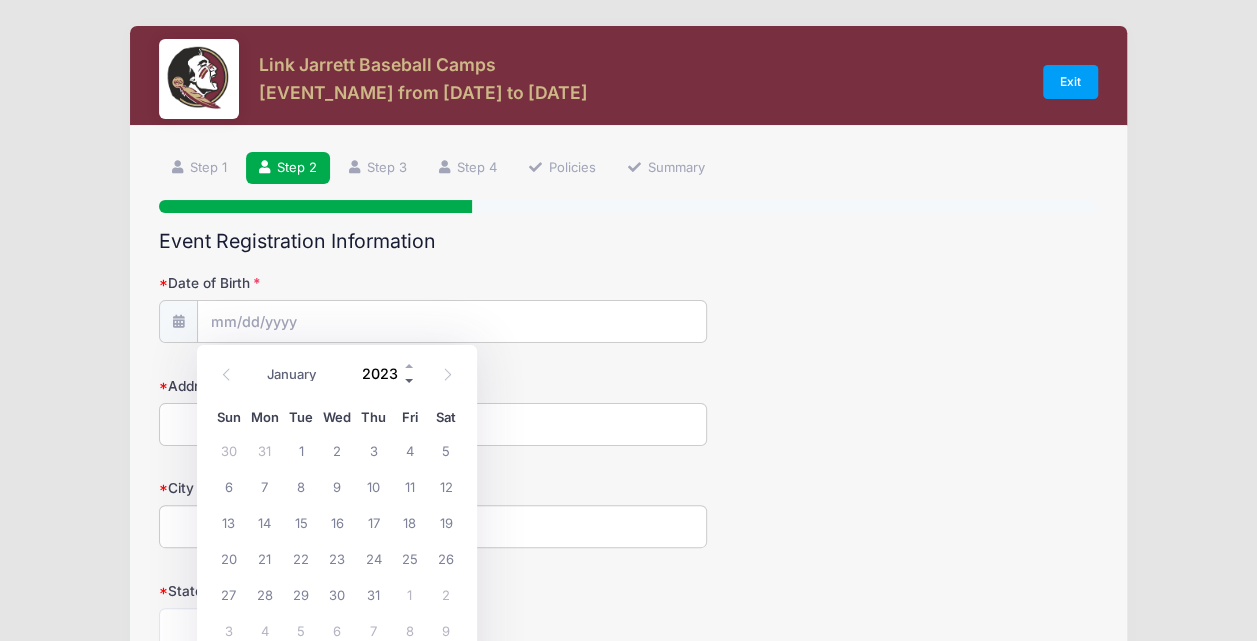 click at bounding box center [410, 381] 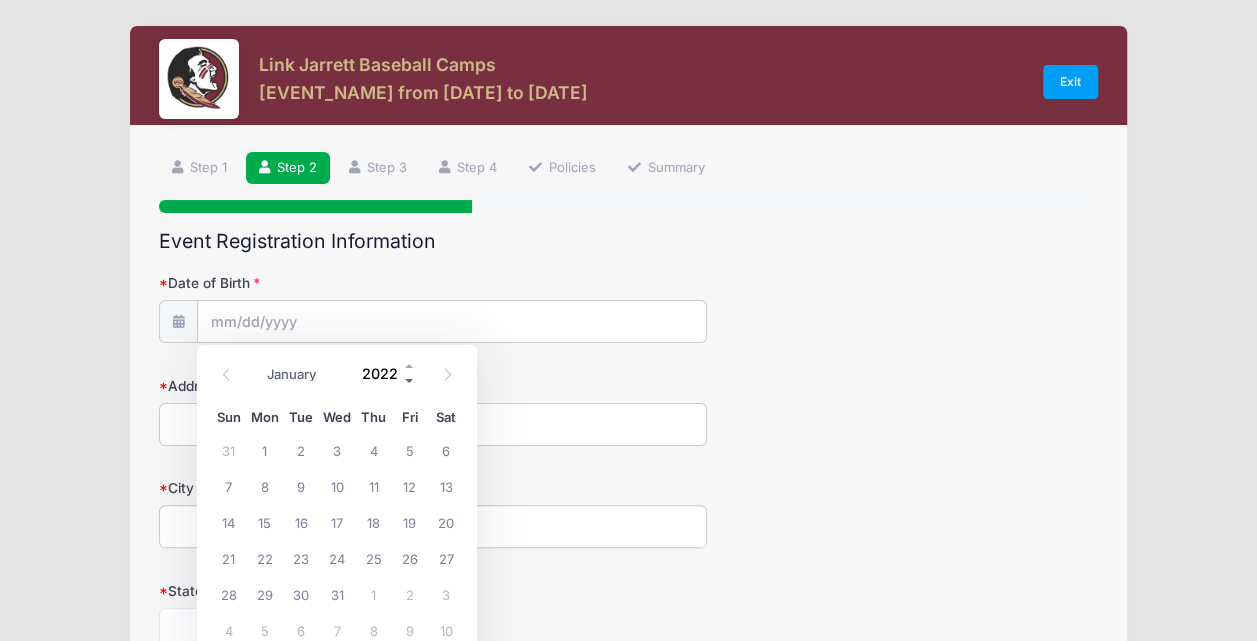 click at bounding box center (410, 381) 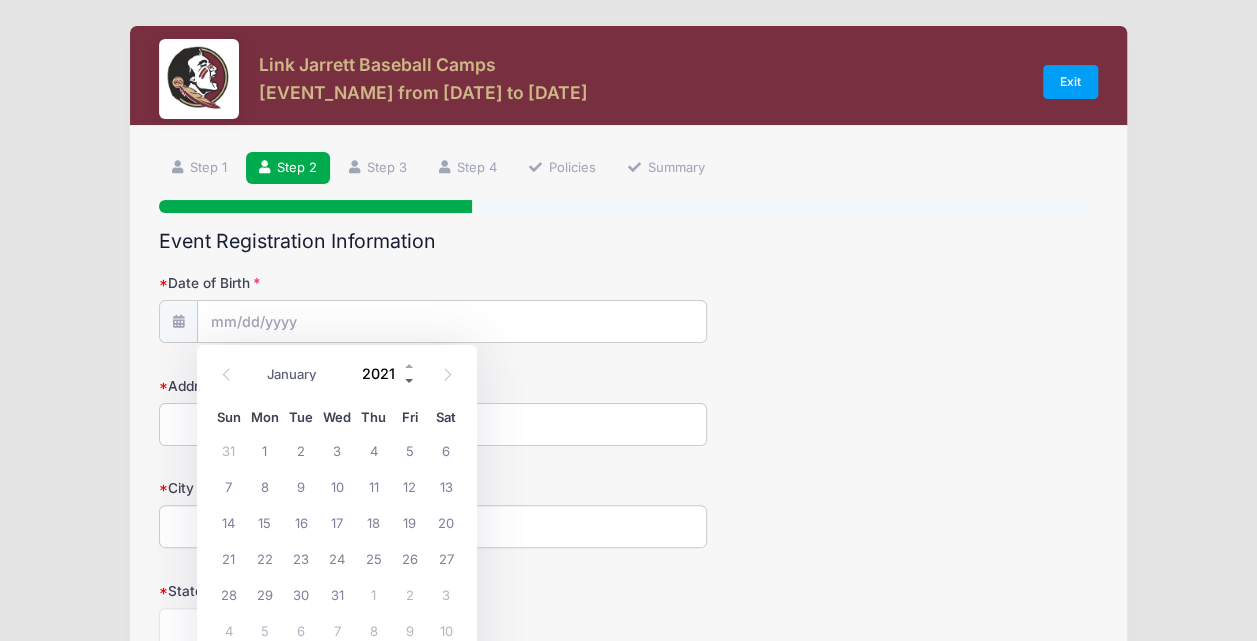 click at bounding box center (410, 381) 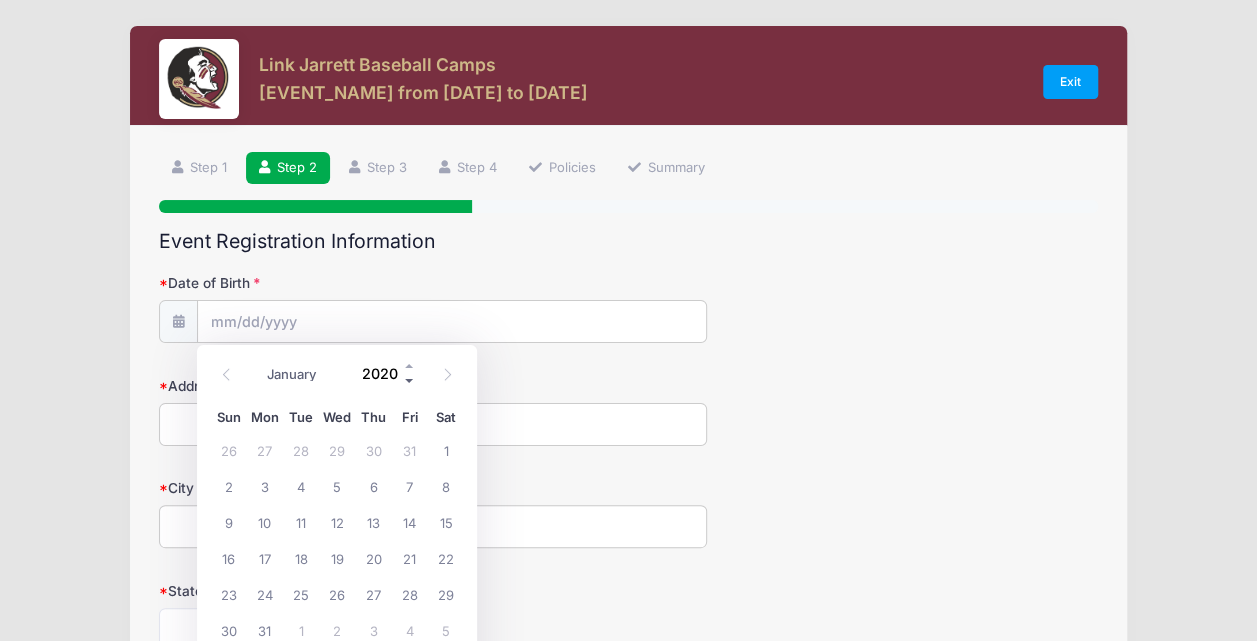 click at bounding box center (410, 381) 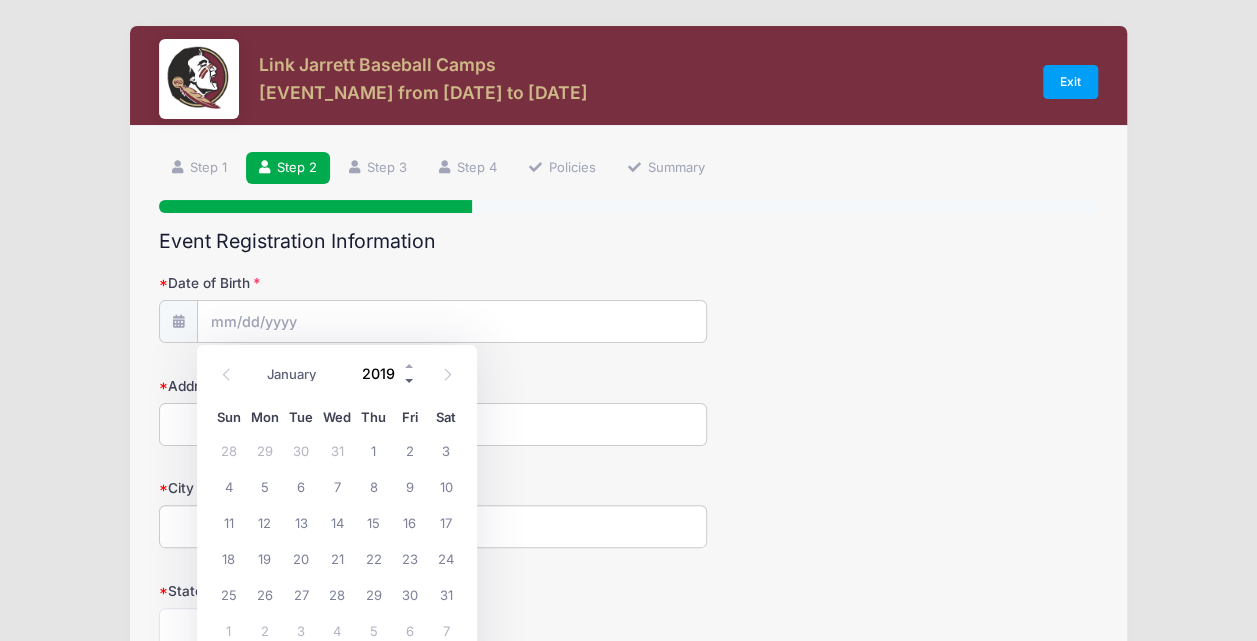 click at bounding box center [410, 381] 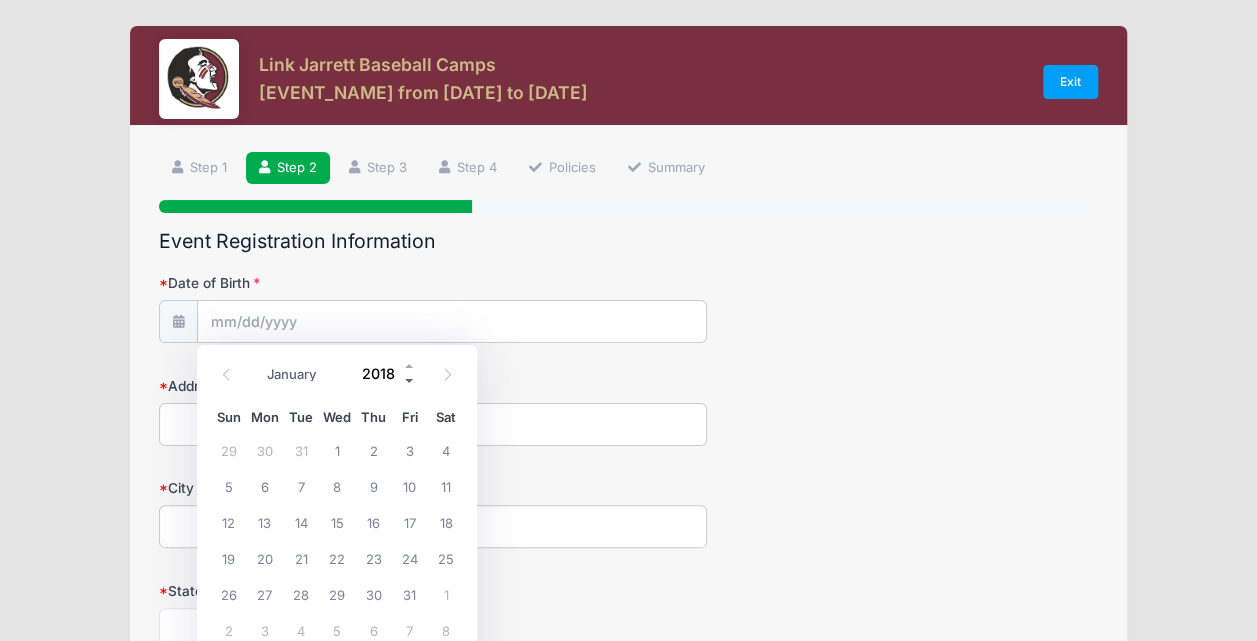 click at bounding box center [410, 381] 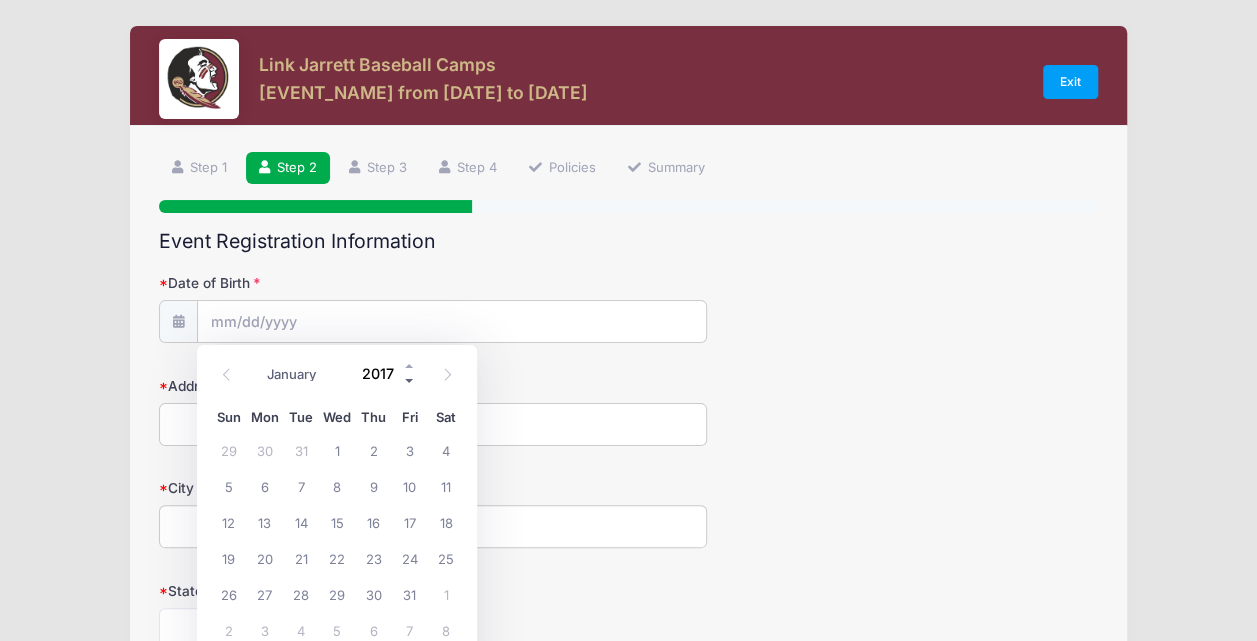 click at bounding box center [410, 381] 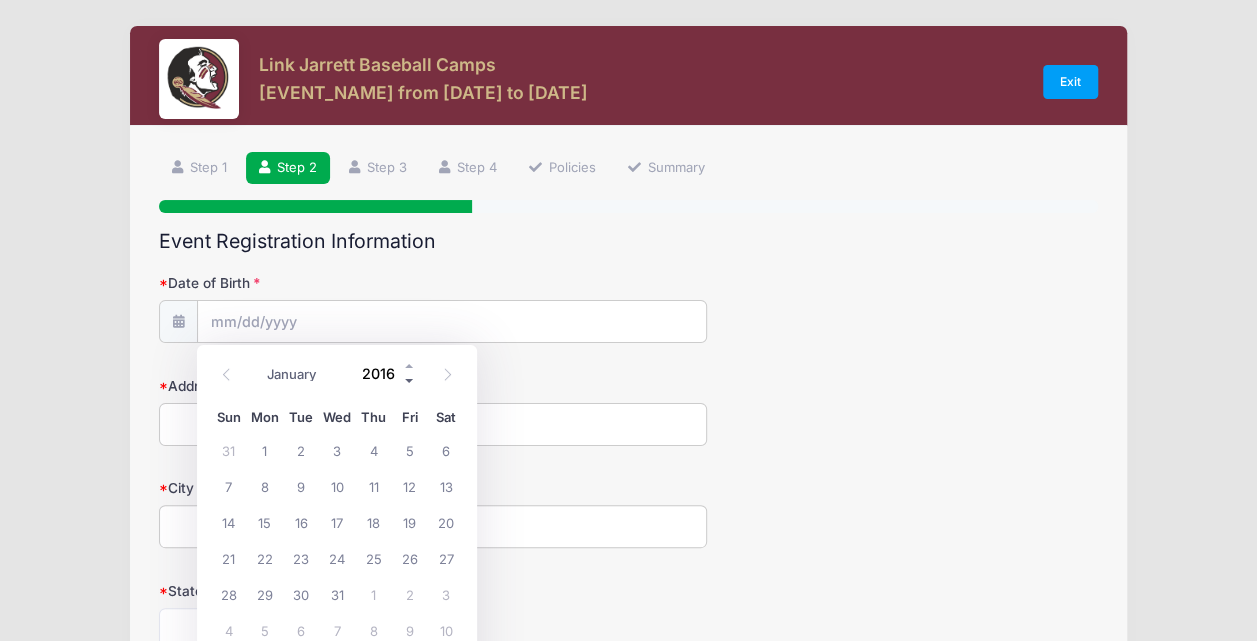 click at bounding box center [410, 381] 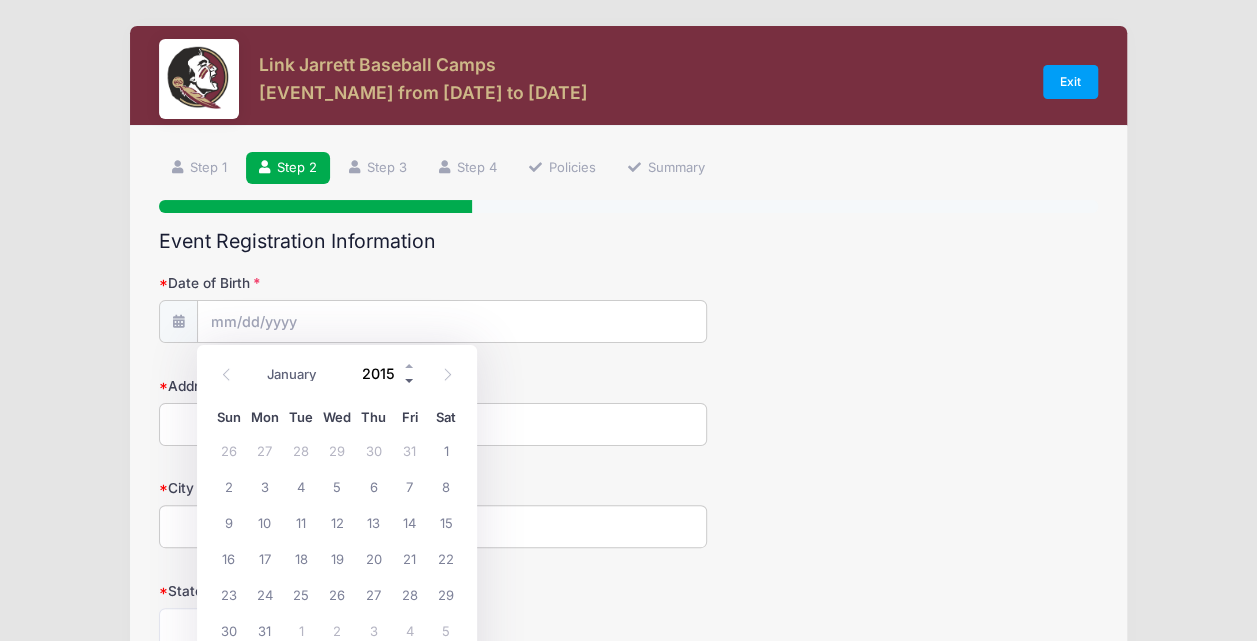 click at bounding box center (410, 381) 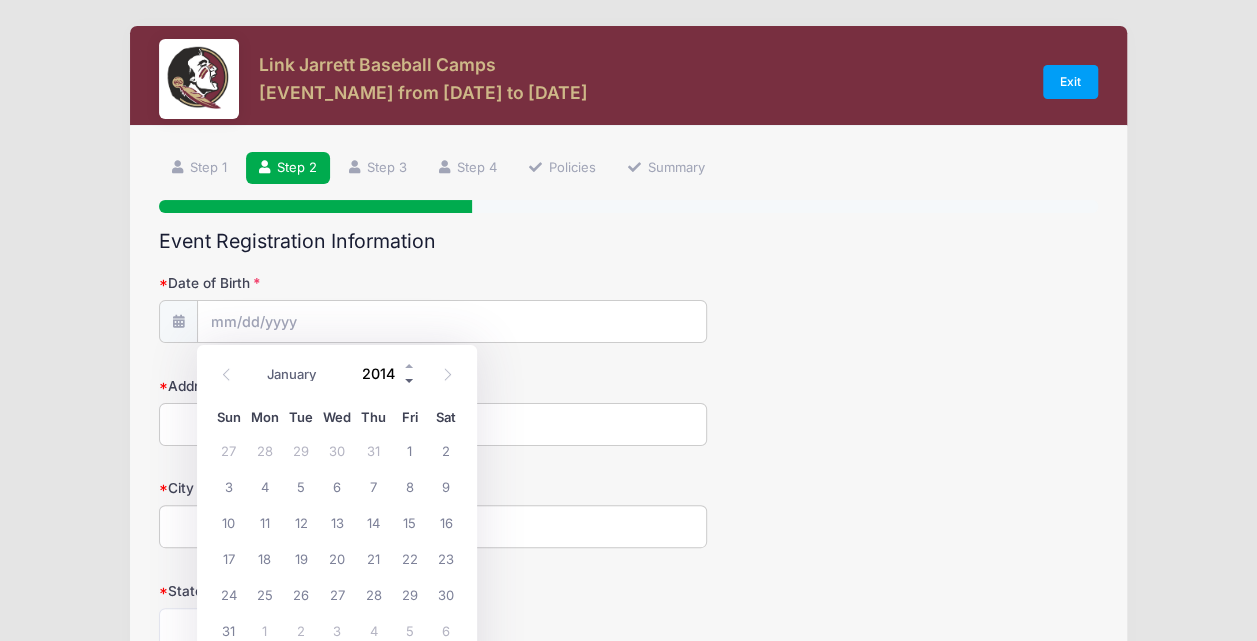 click at bounding box center [410, 381] 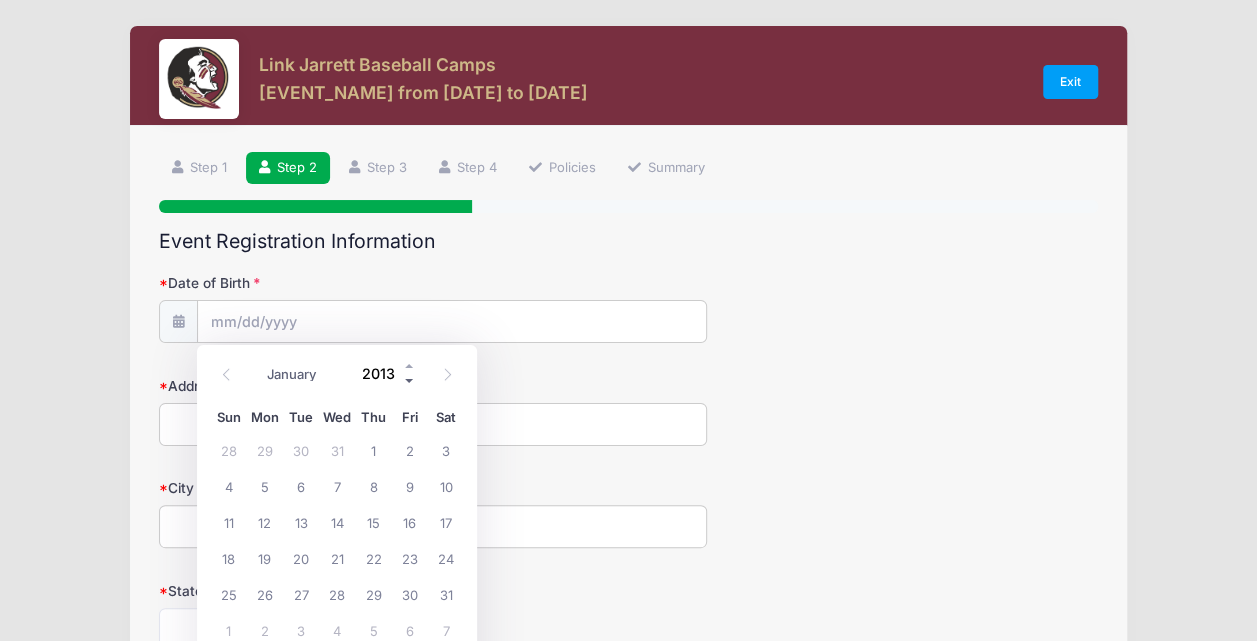 click at bounding box center [410, 381] 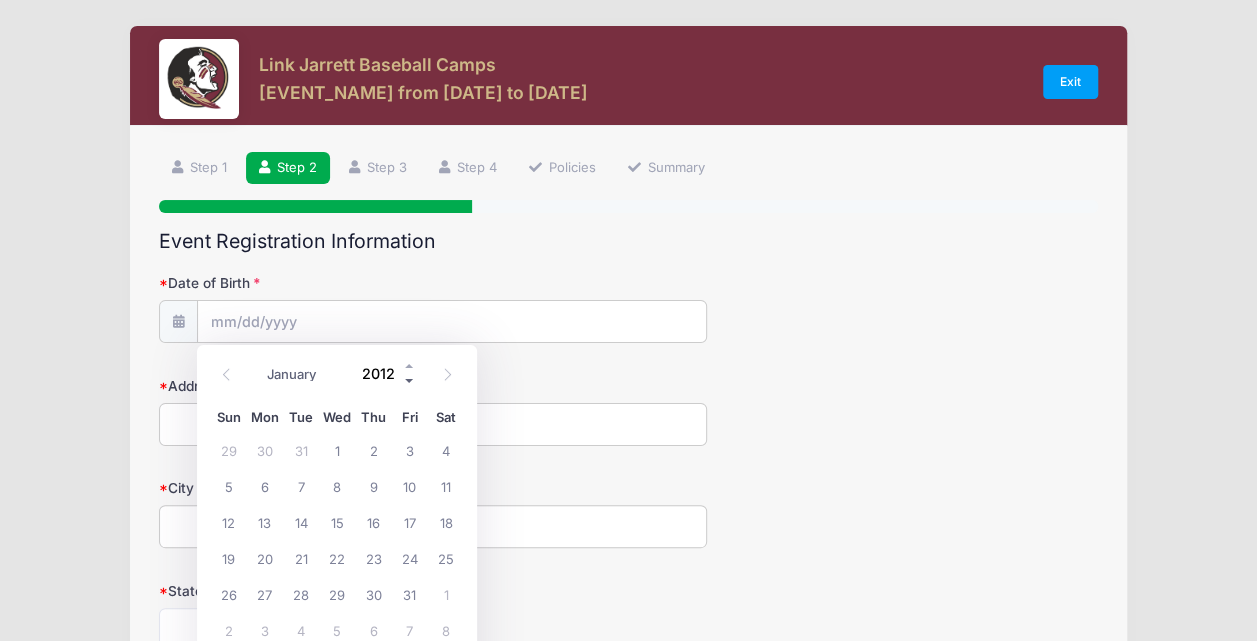 click at bounding box center [410, 381] 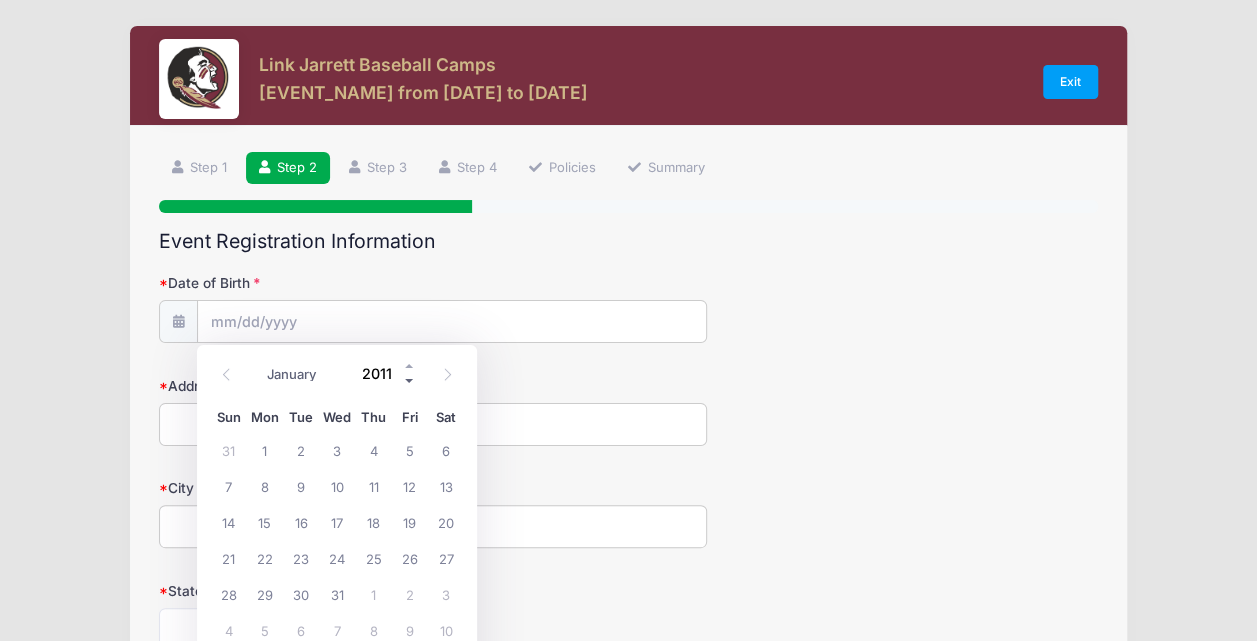 click at bounding box center (410, 381) 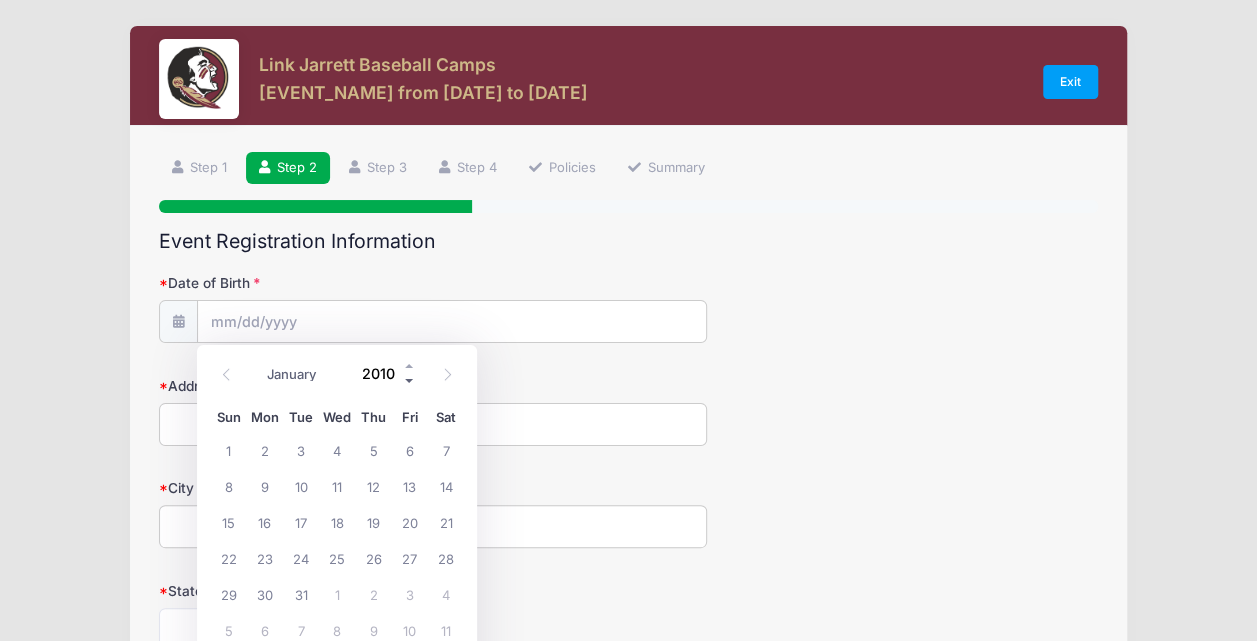 click at bounding box center [410, 381] 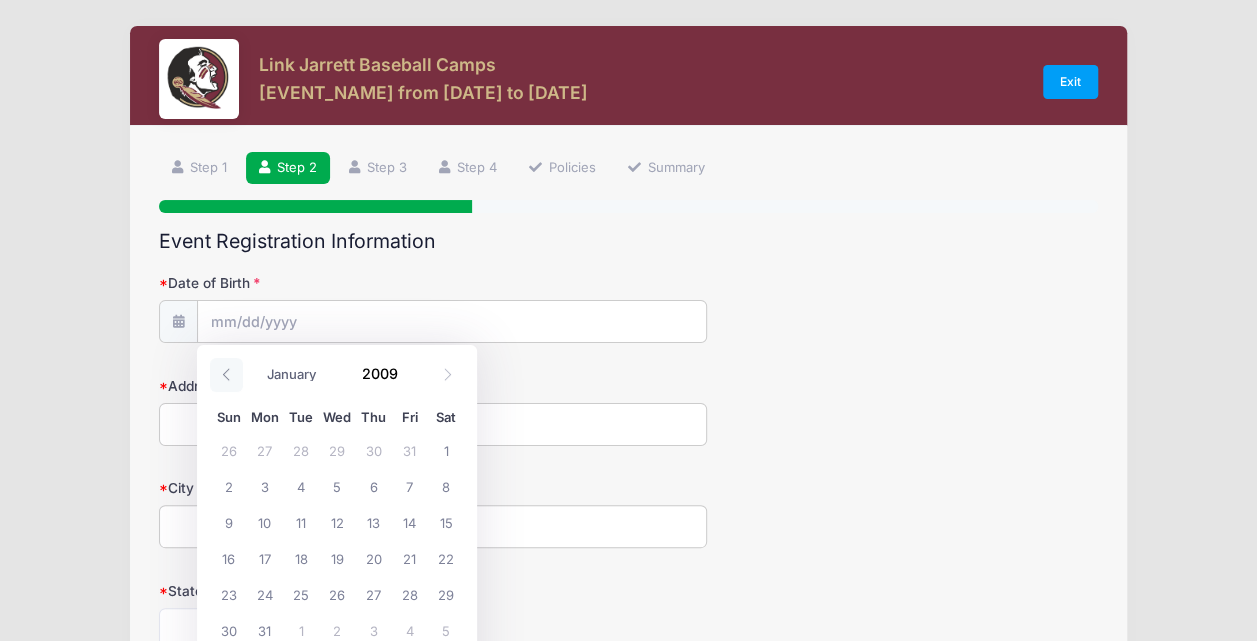 click 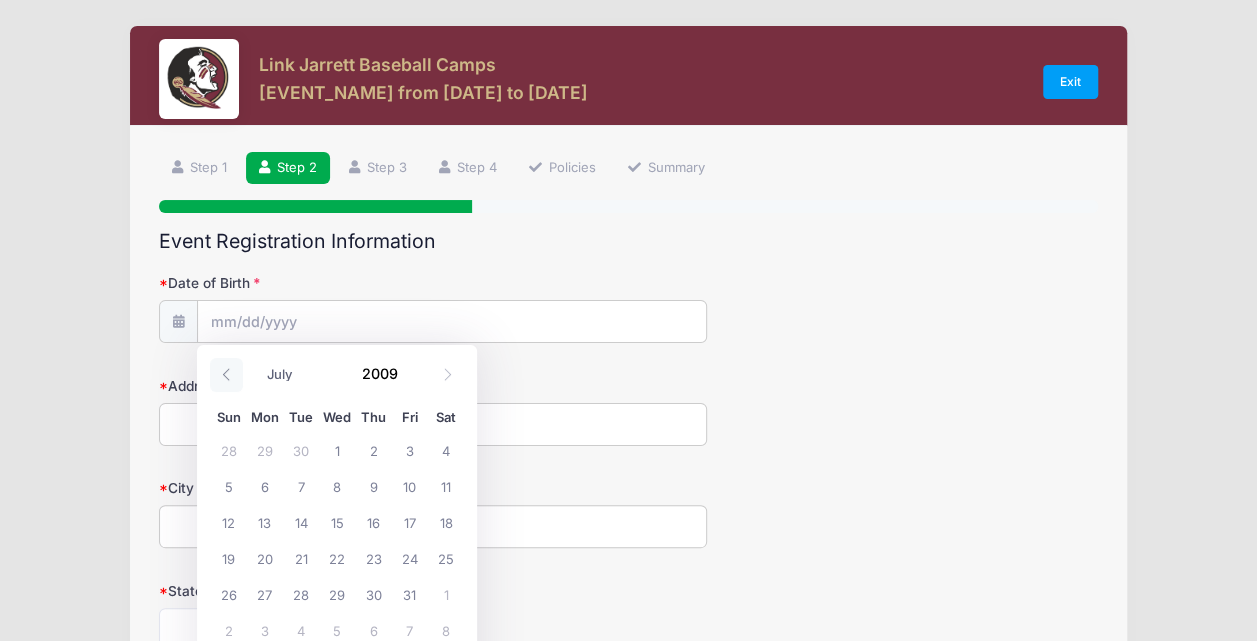 click 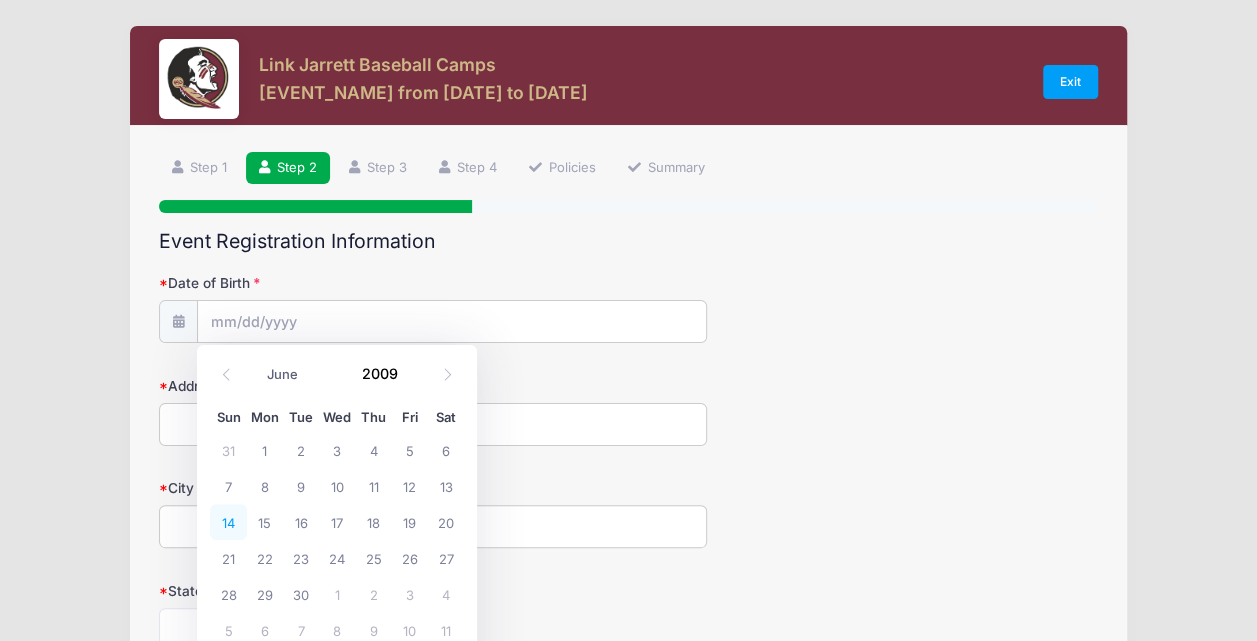 click on "14" at bounding box center [228, 522] 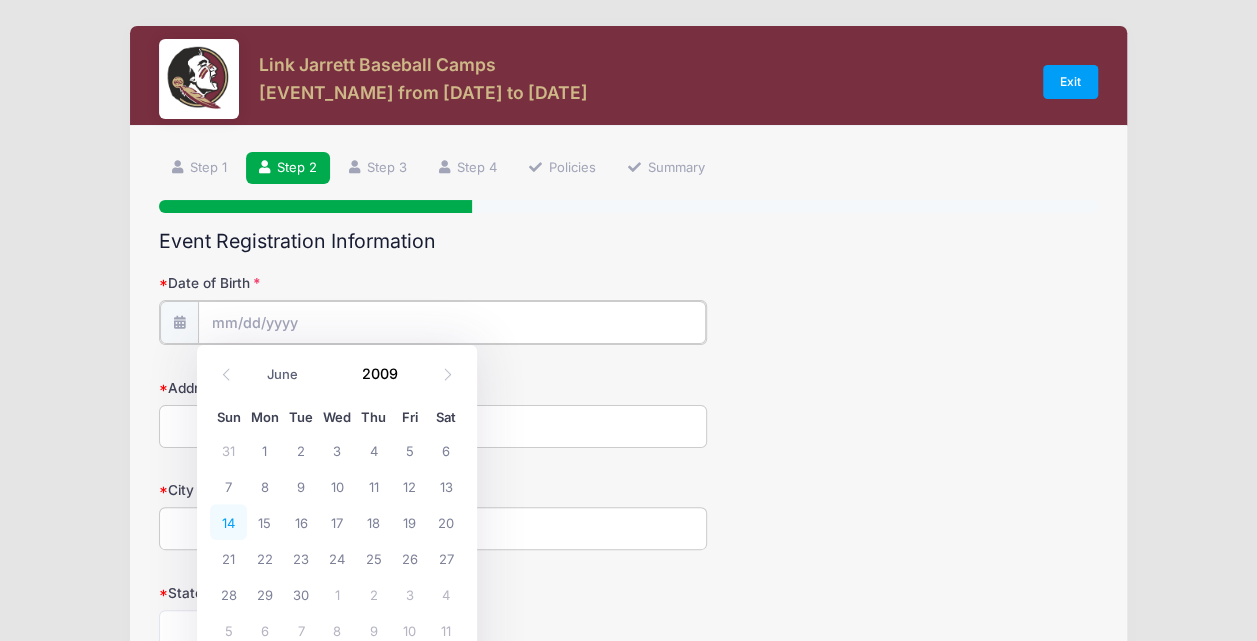 type on "[DATE]" 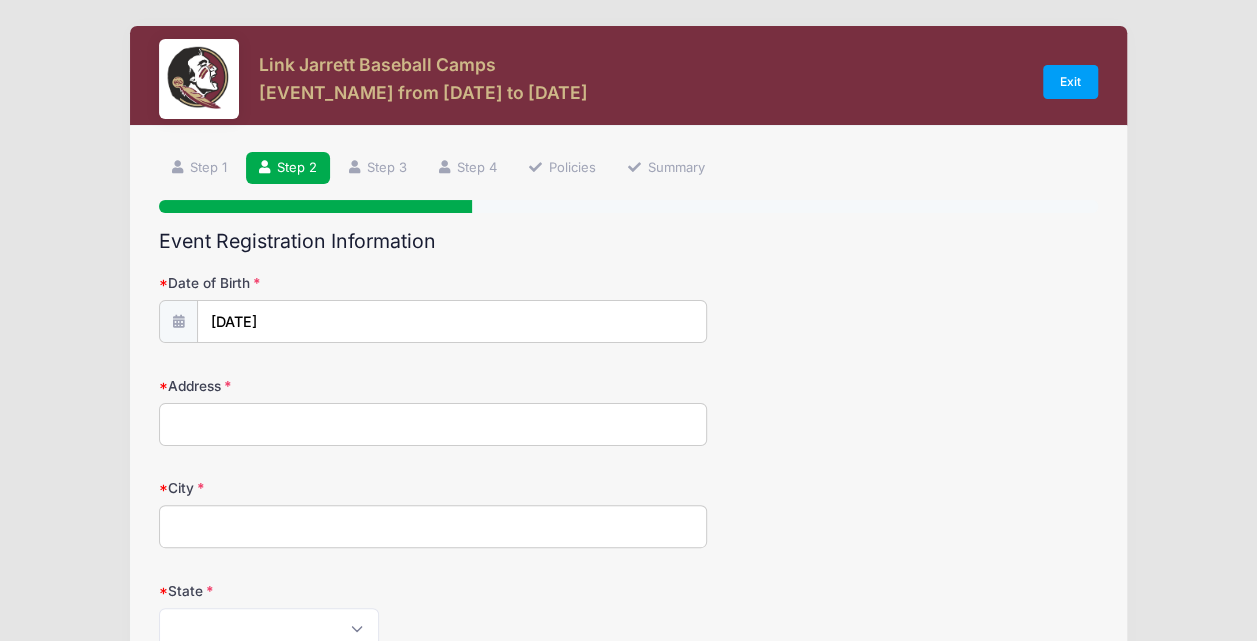 click on "Address" at bounding box center [433, 424] 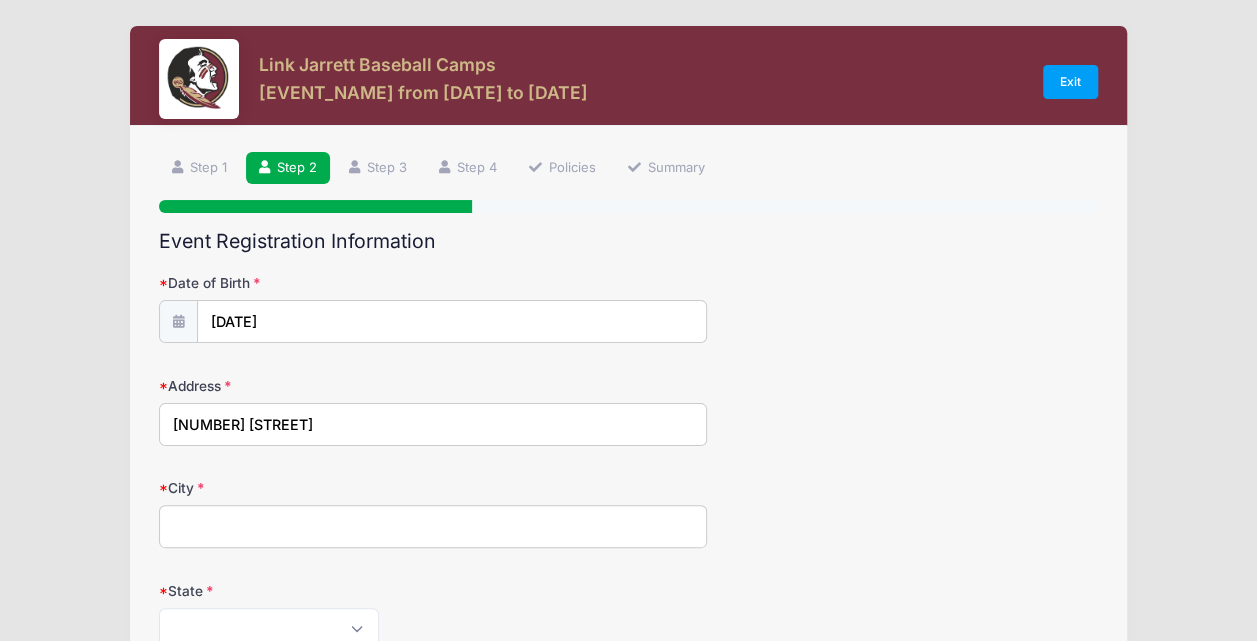 type on "[CITY]" 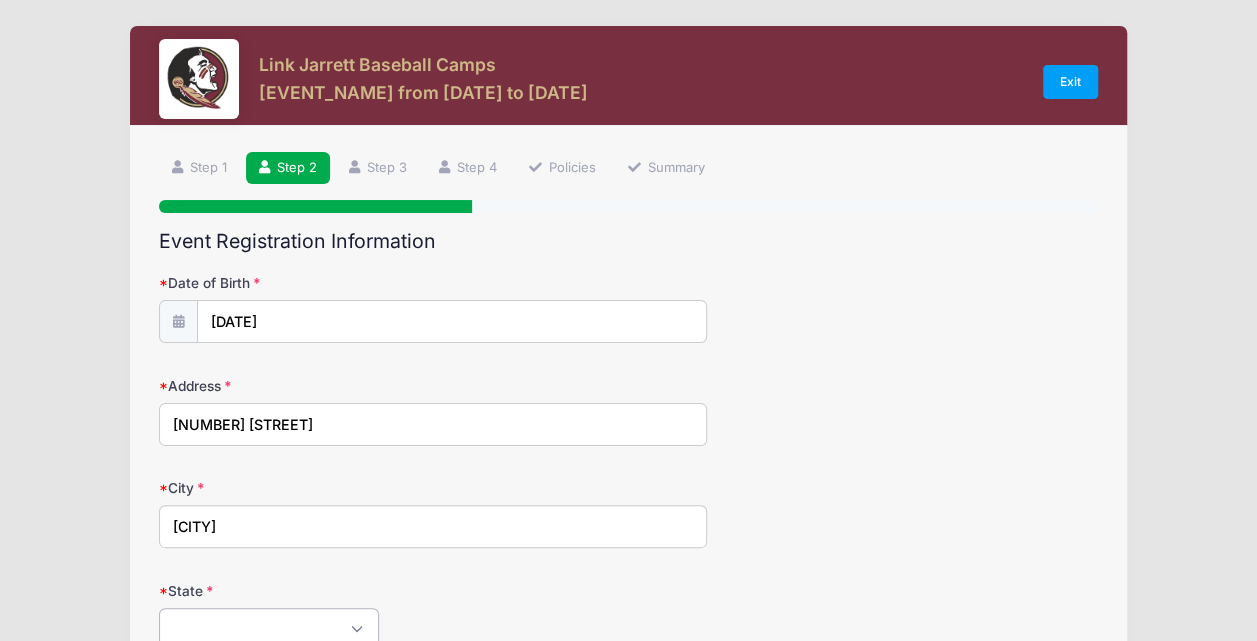 select on "TX" 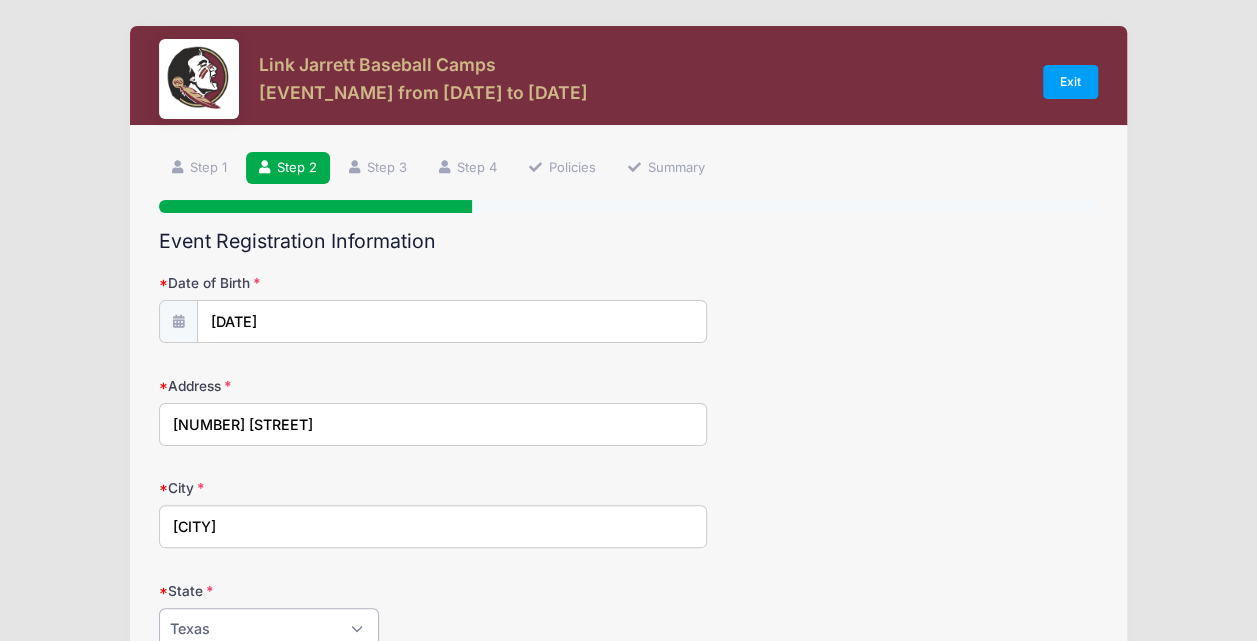 type on "[POSTAL_CODE]" 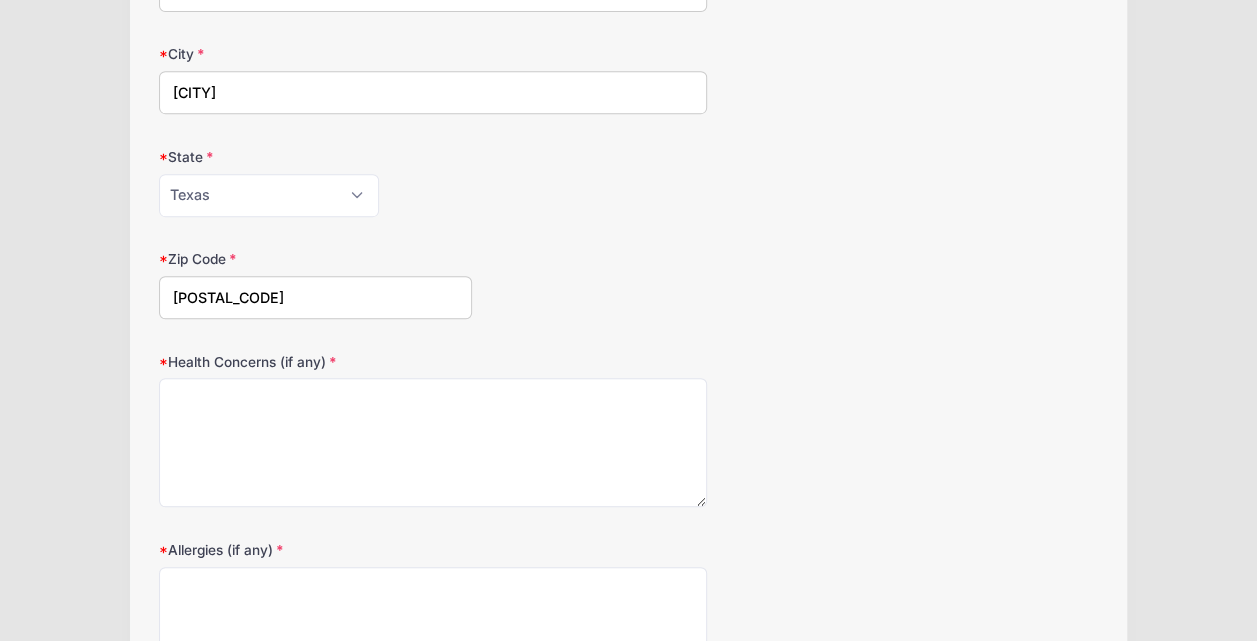 scroll, scrollTop: 444, scrollLeft: 0, axis: vertical 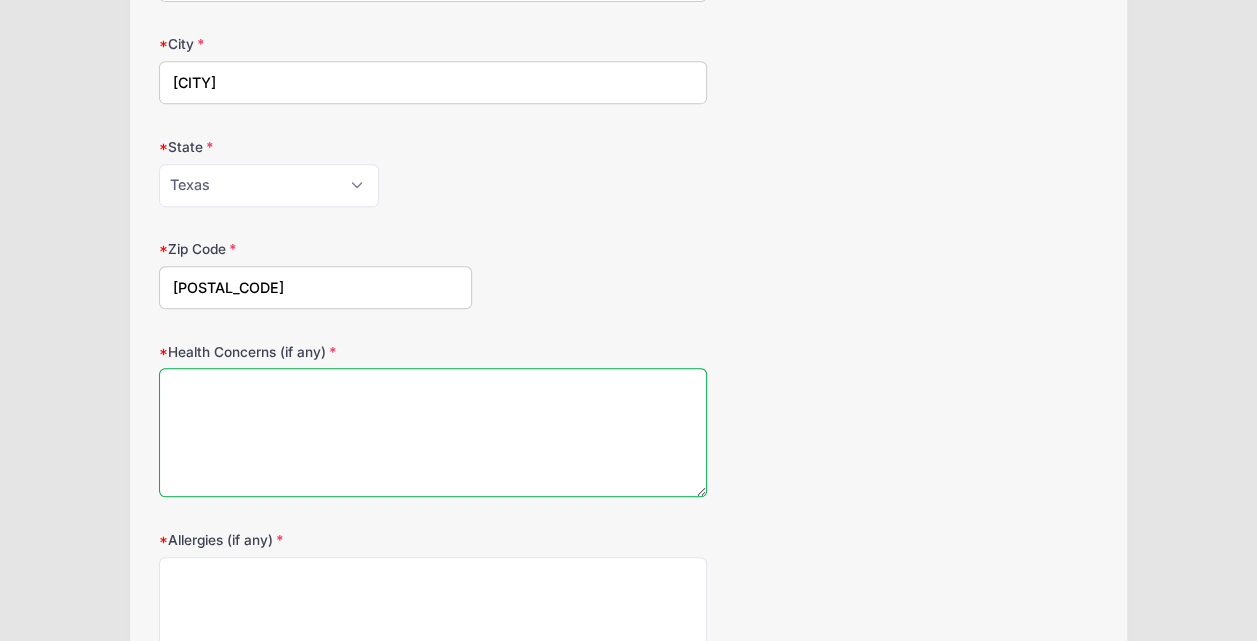 click on "Health Concerns (if any)" at bounding box center [433, 432] 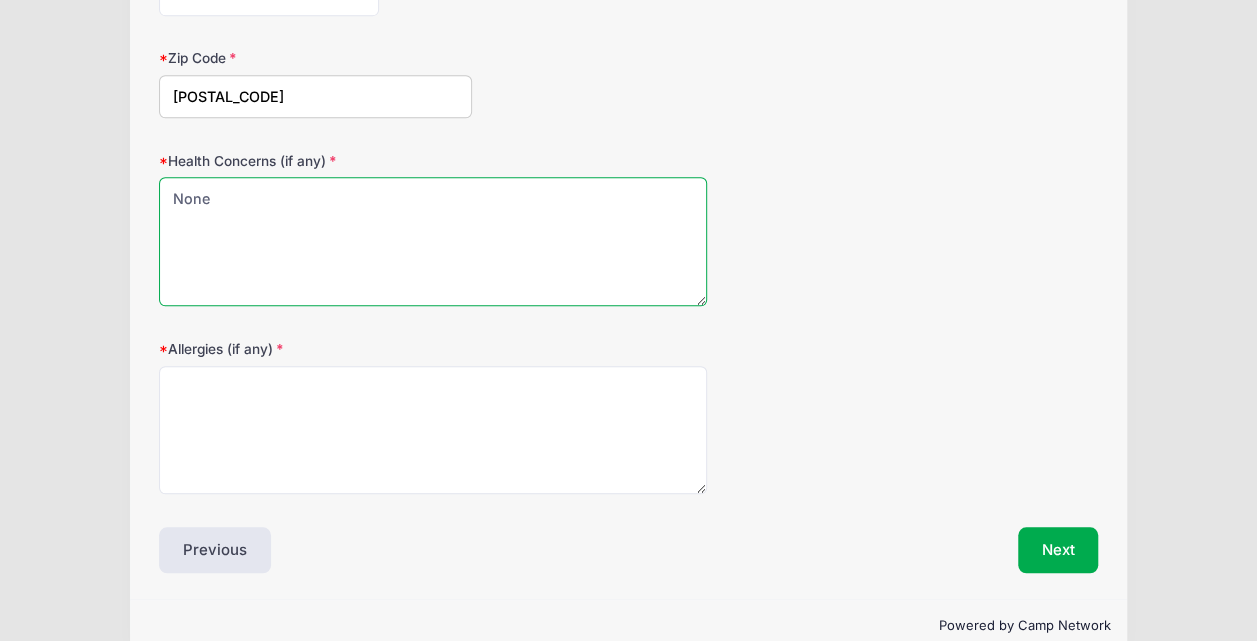 scroll, scrollTop: 638, scrollLeft: 0, axis: vertical 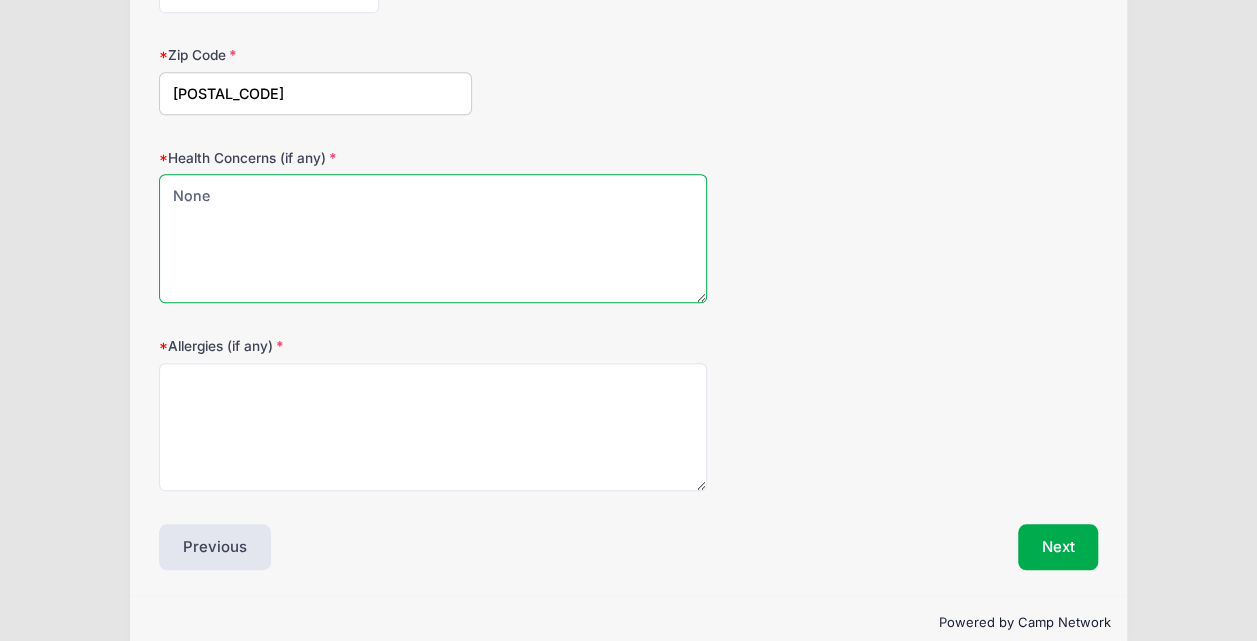 type on "None" 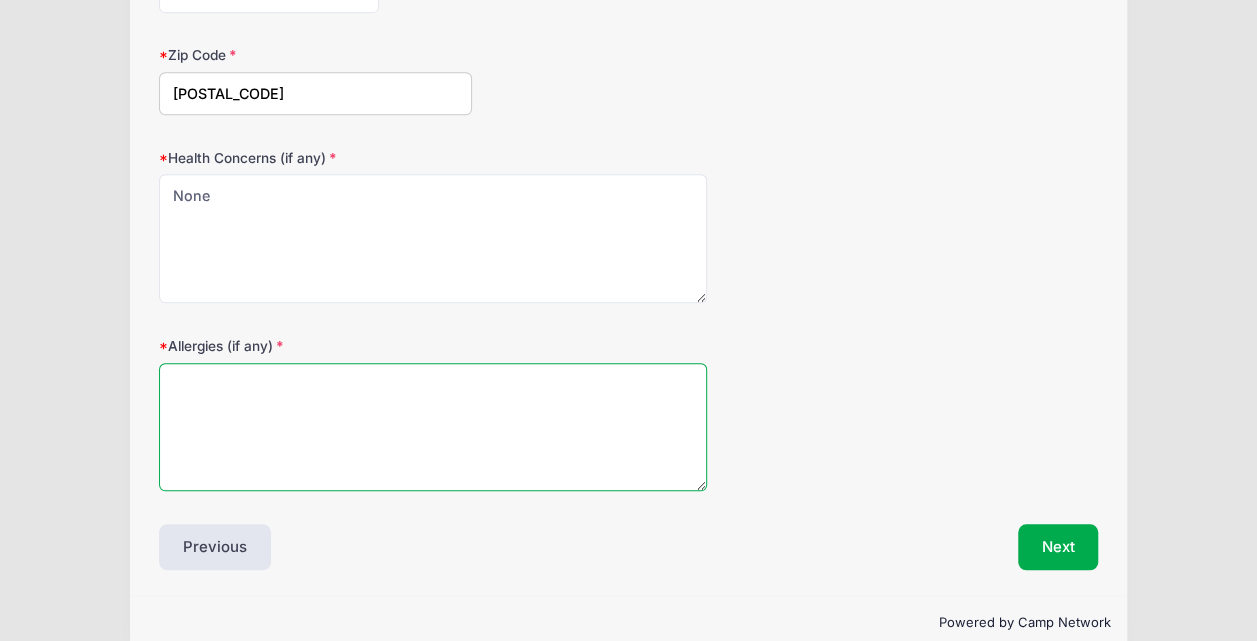 click on "Allergies (if any)" at bounding box center (433, 427) 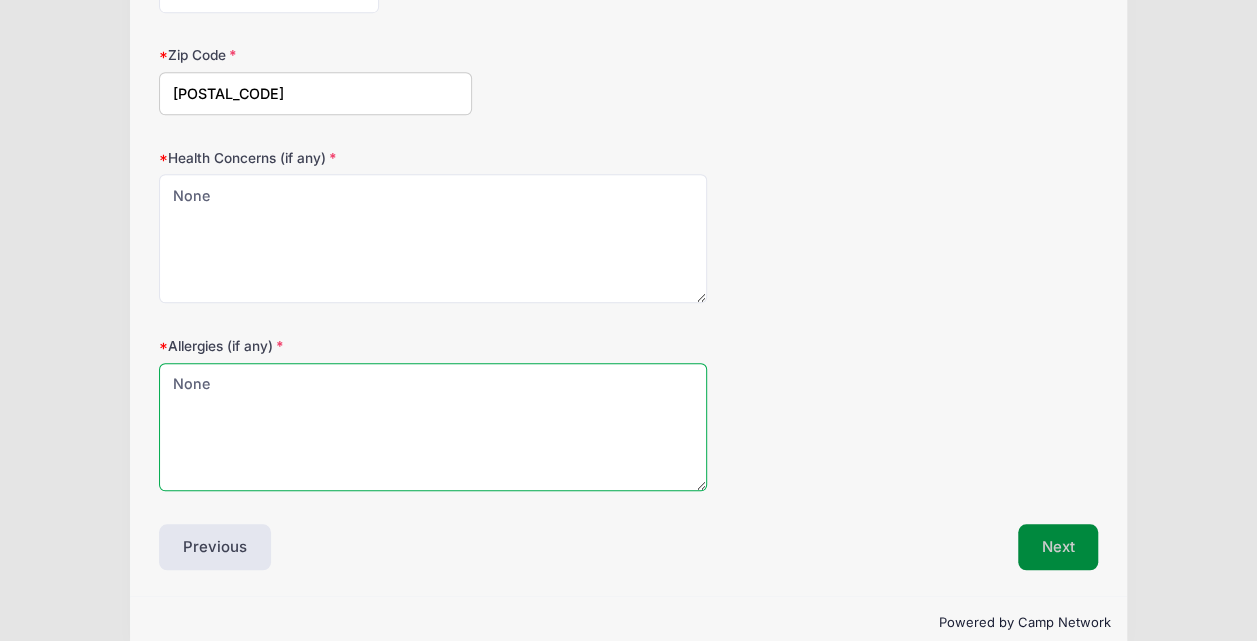 type on "None" 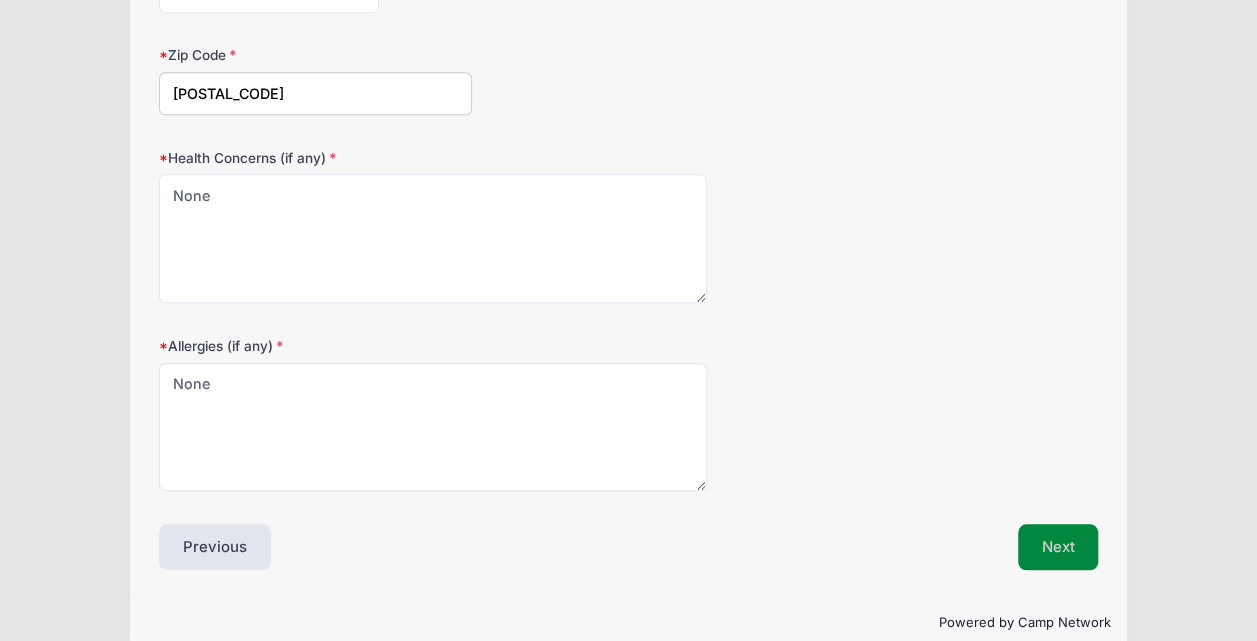 click on "Next" at bounding box center (1058, 547) 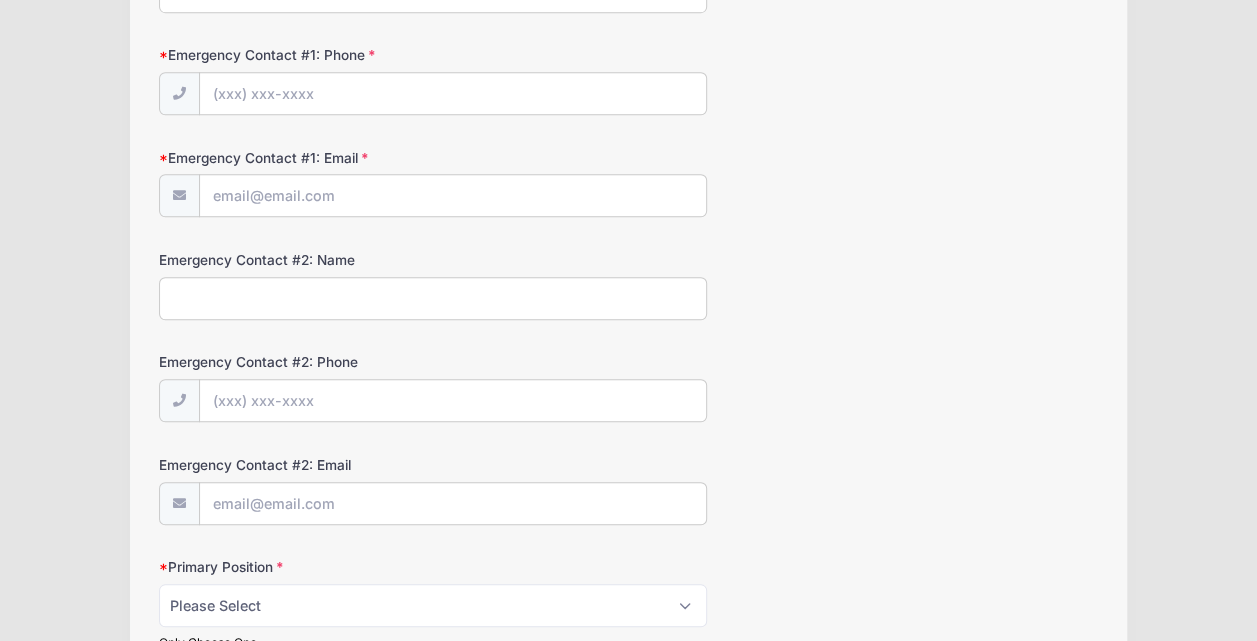 scroll, scrollTop: 347, scrollLeft: 0, axis: vertical 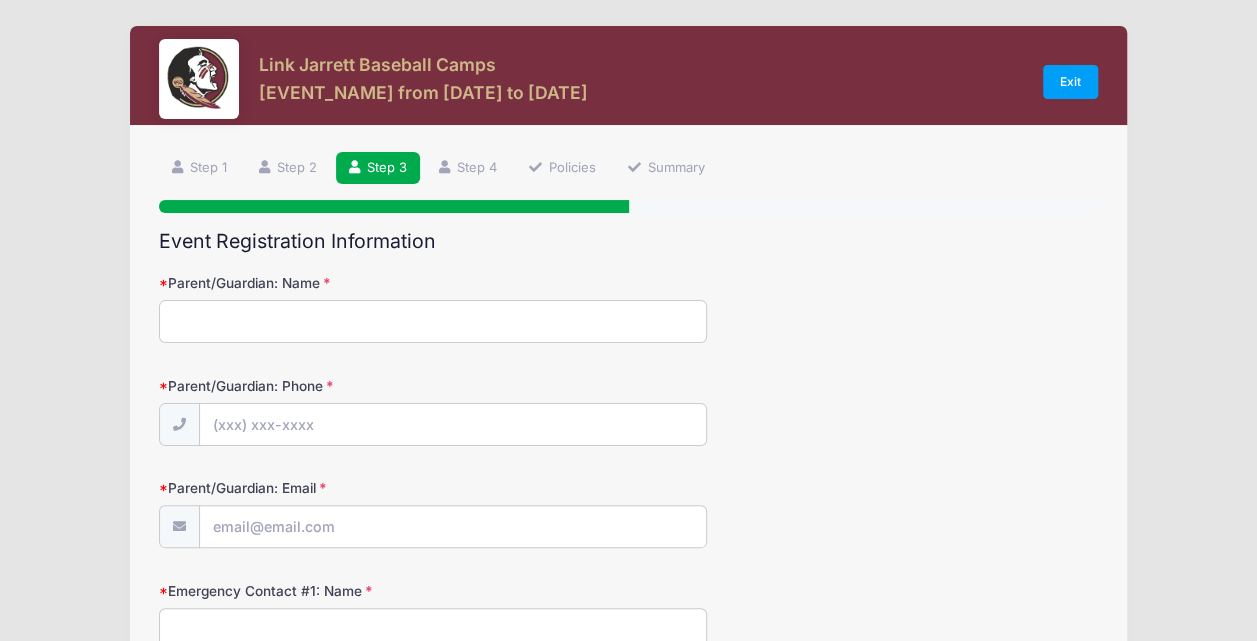 click on "Parent/Guardian: Name" at bounding box center [433, 321] 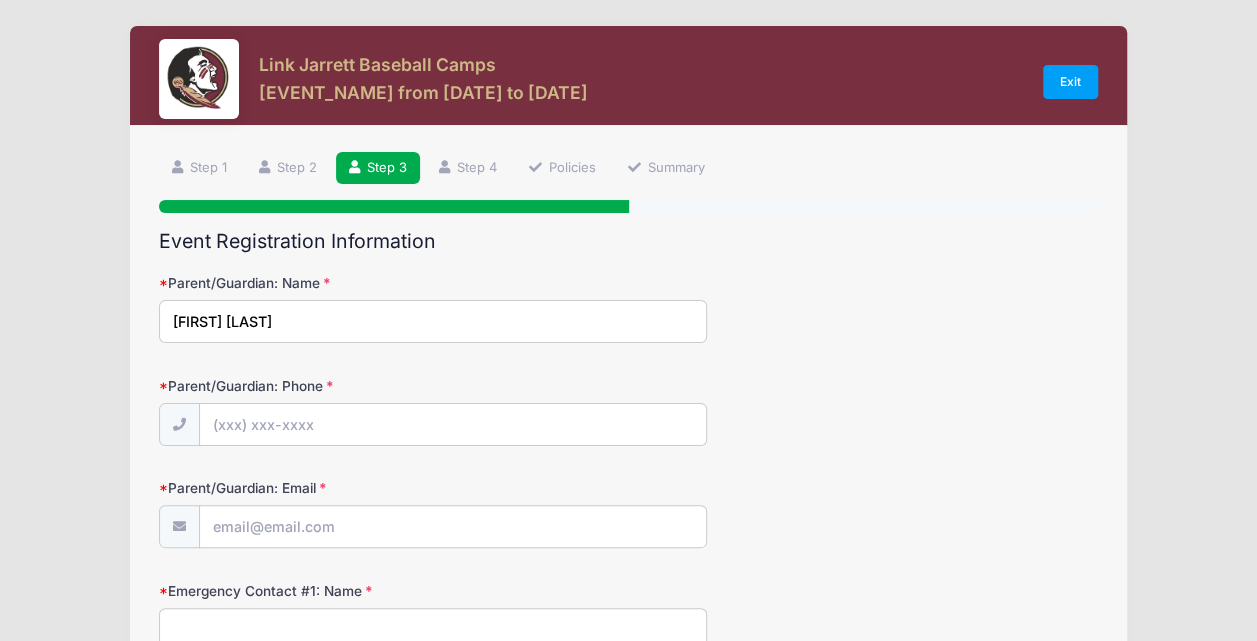 type on "[FIRST] [LAST]" 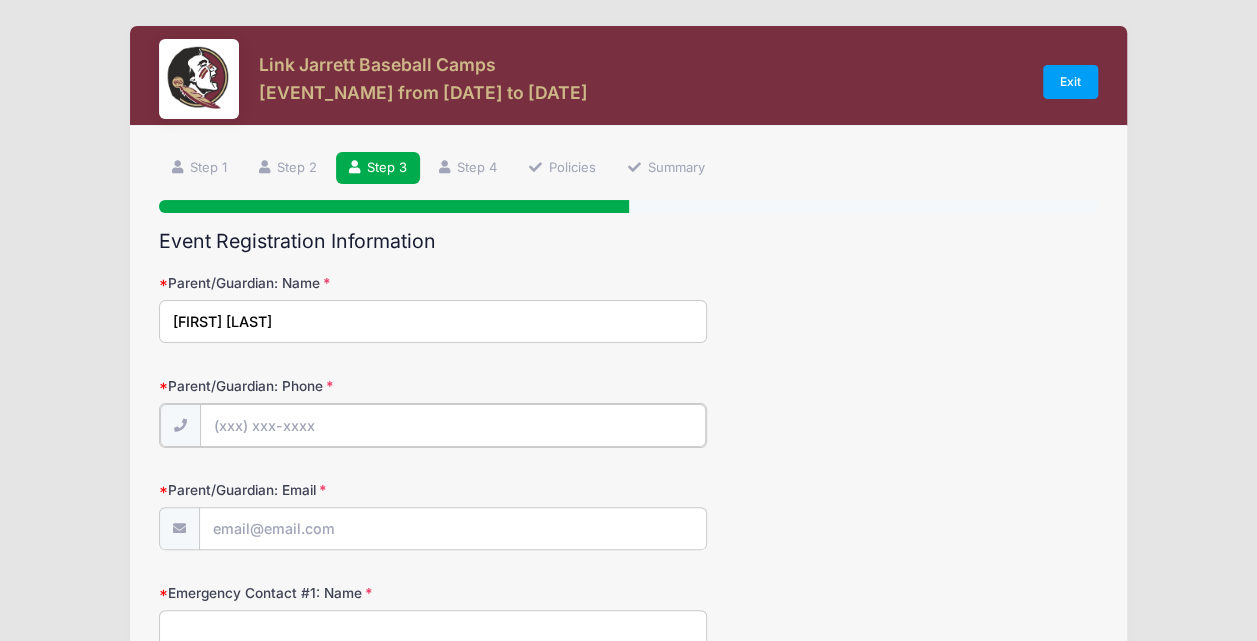 click on "Parent/Guardian: Phone" at bounding box center [453, 425] 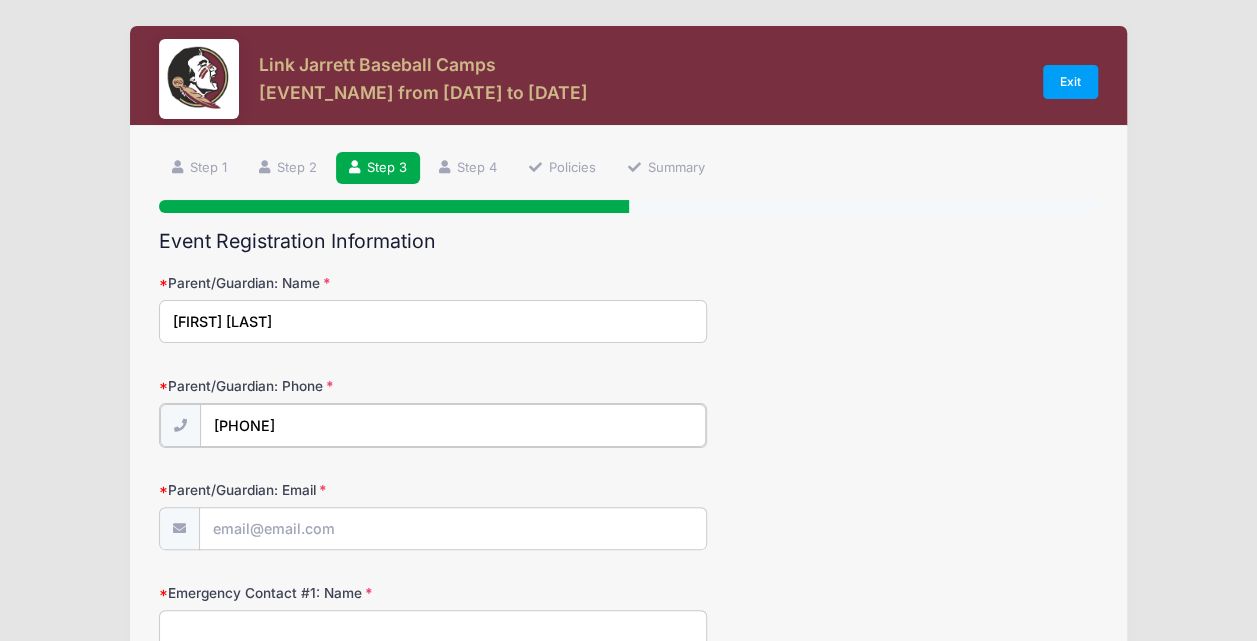 type on "[PHONE]" 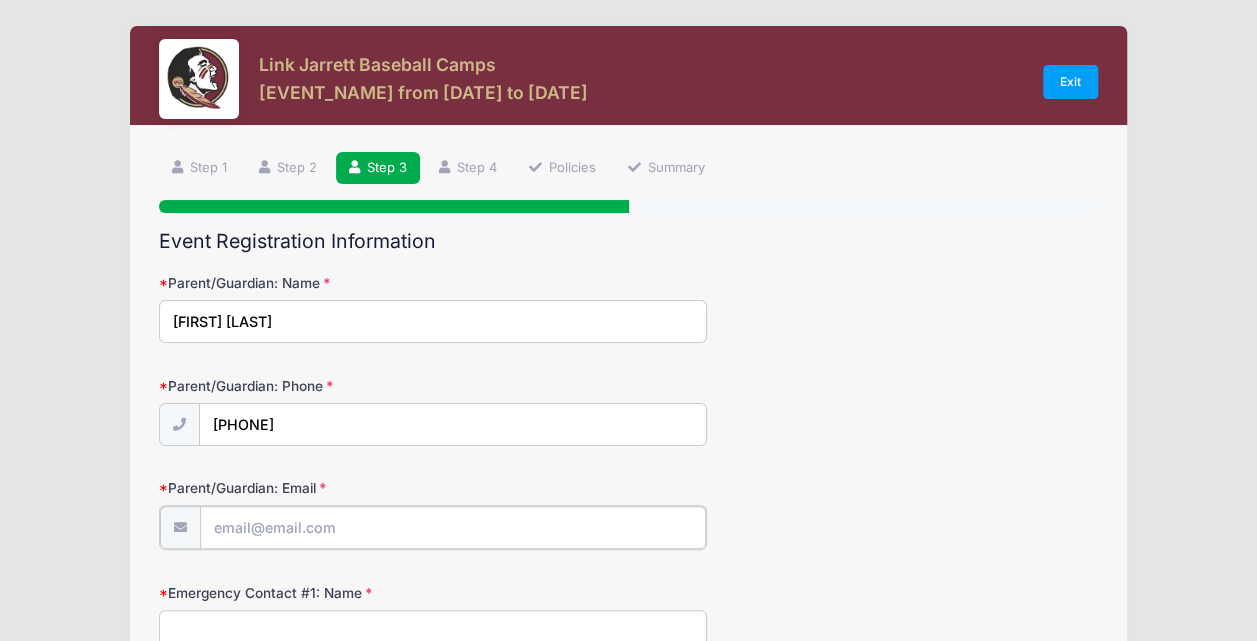 click on "Parent/Guardian: Email" at bounding box center [453, 527] 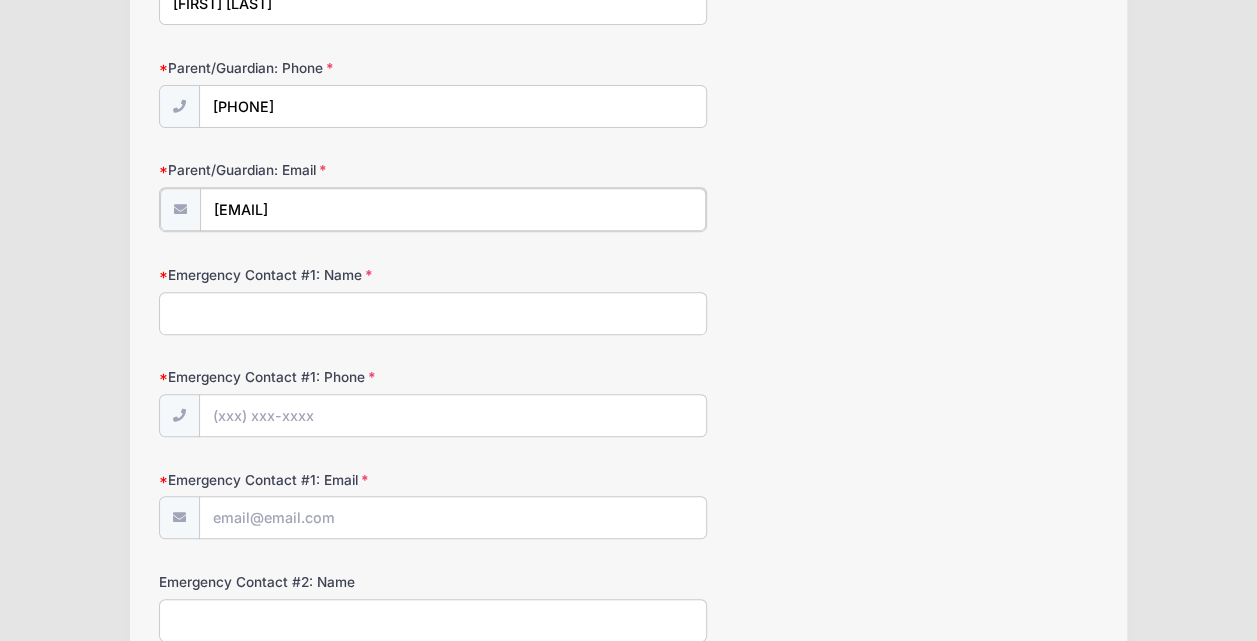 scroll, scrollTop: 402, scrollLeft: 0, axis: vertical 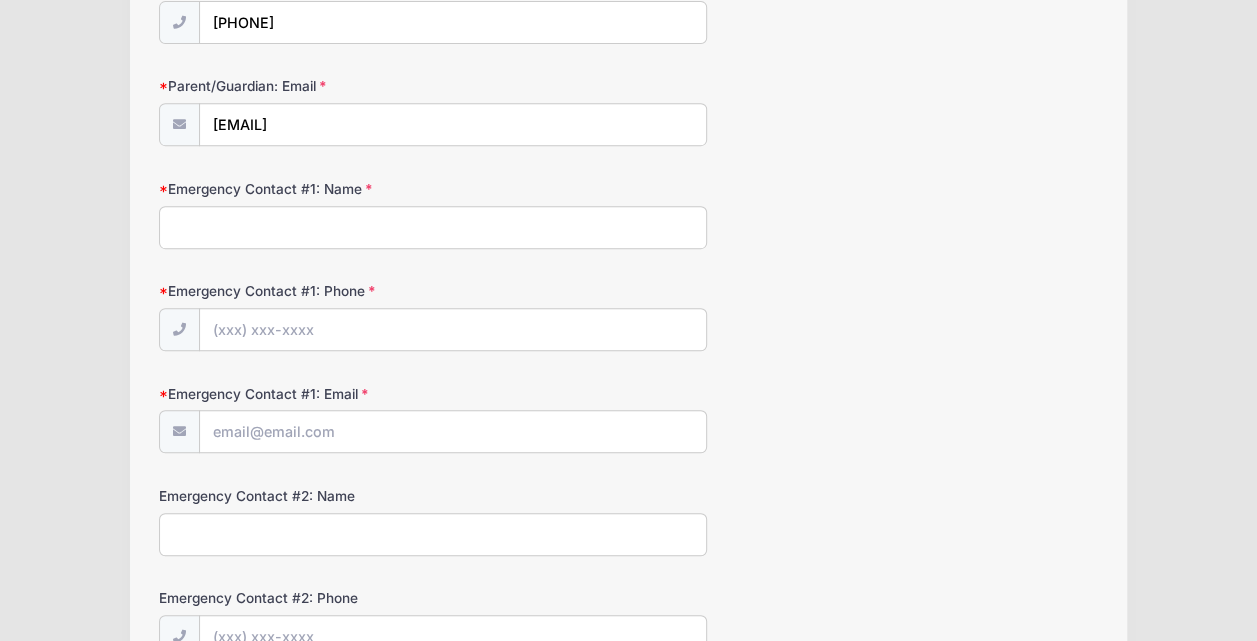 click on "Emergency Contact #1: Name" at bounding box center (433, 227) 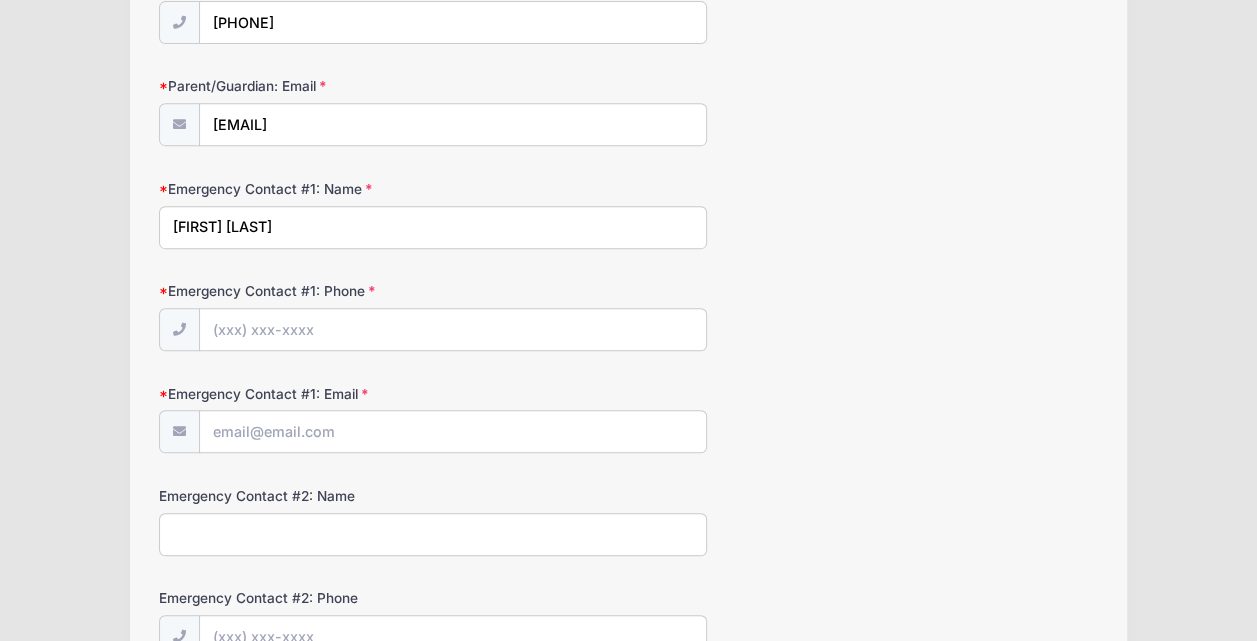 type on "[FIRST] [LAST]" 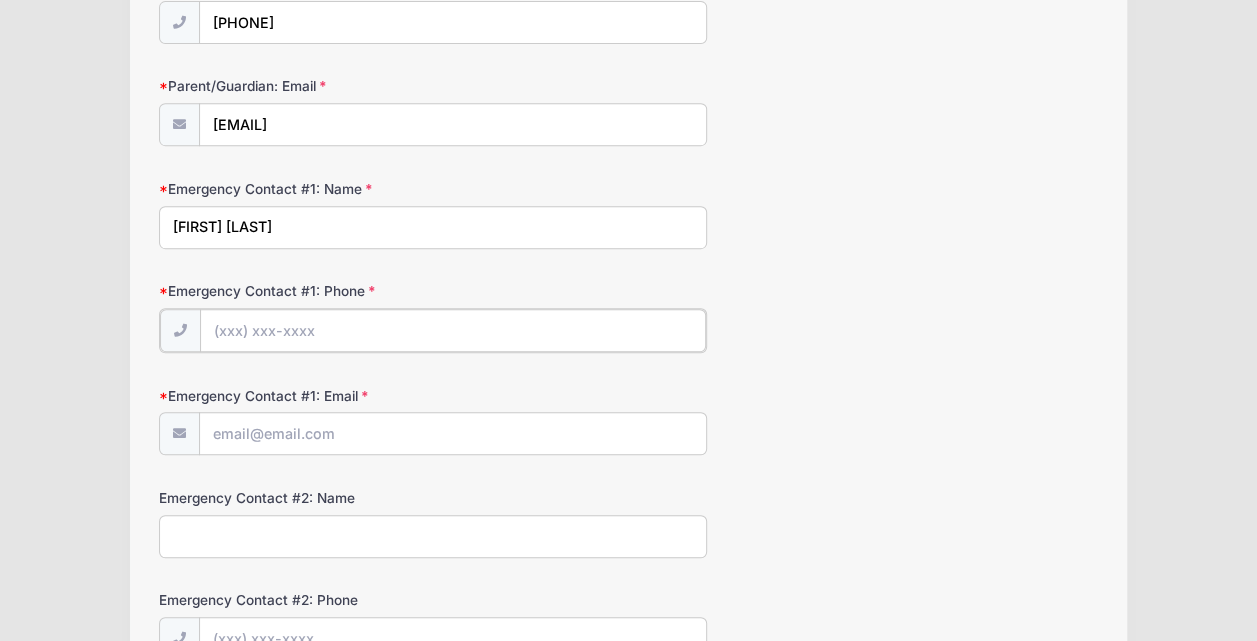 click on "Emergency Contact #1: Phone" at bounding box center [453, 330] 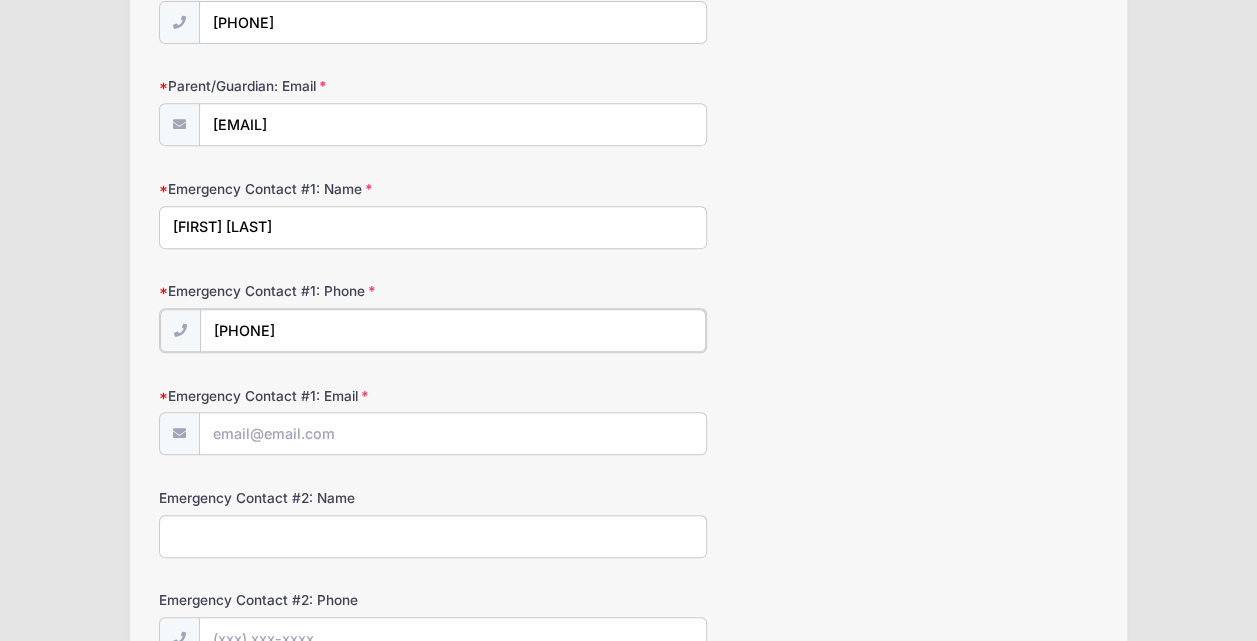 type on "[PHONE]" 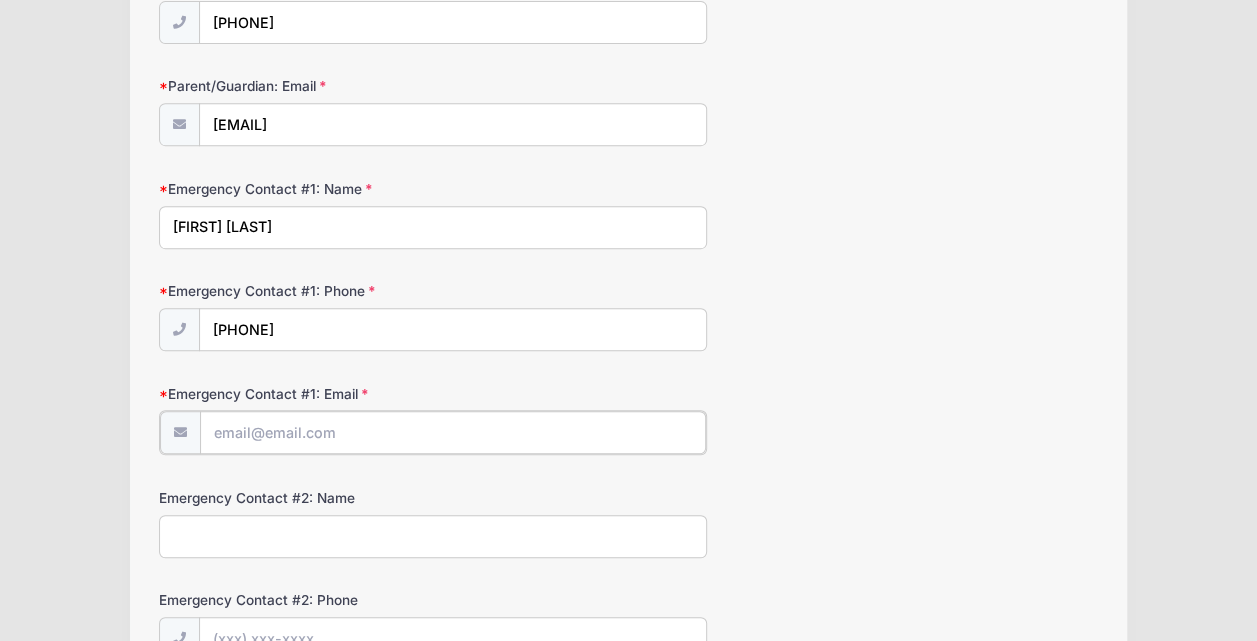 click on "Emergency Contact #1: Email" at bounding box center [453, 432] 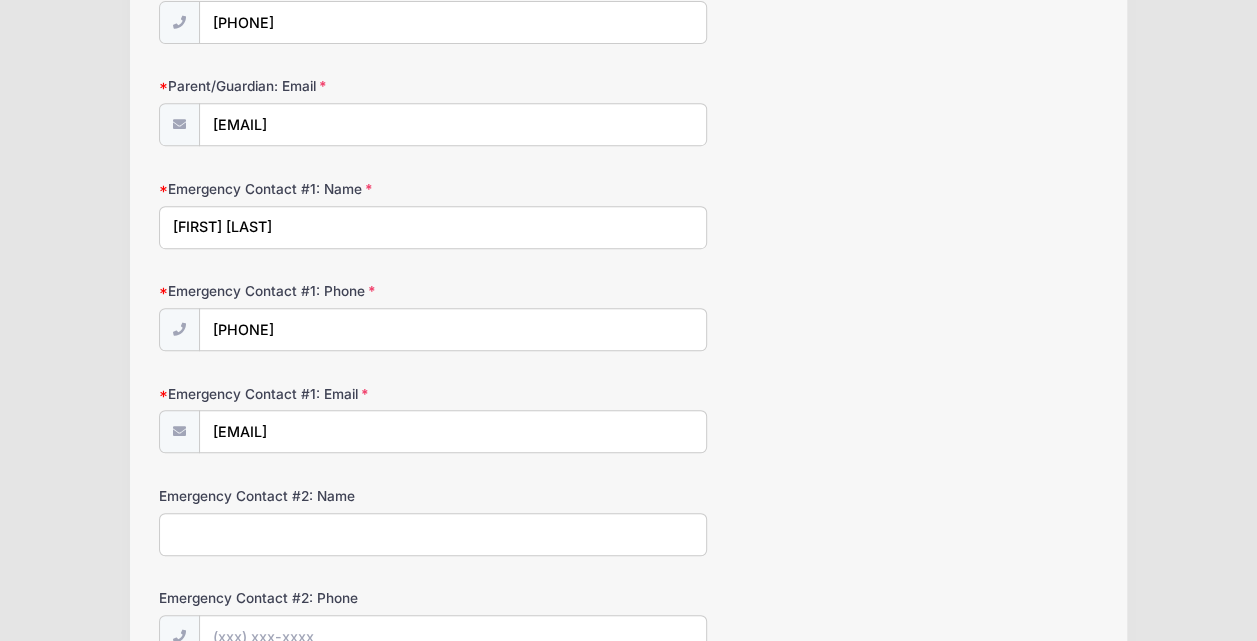 click on "Emergency Contact #2: Name" at bounding box center [433, 534] 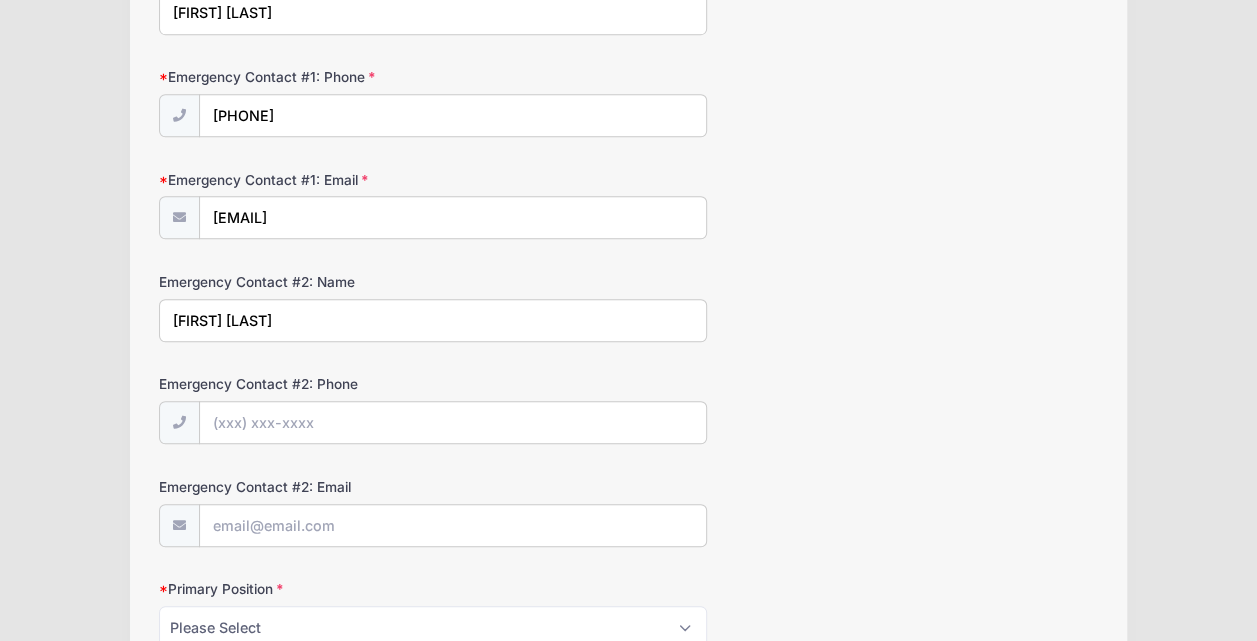 scroll, scrollTop: 681, scrollLeft: 0, axis: vertical 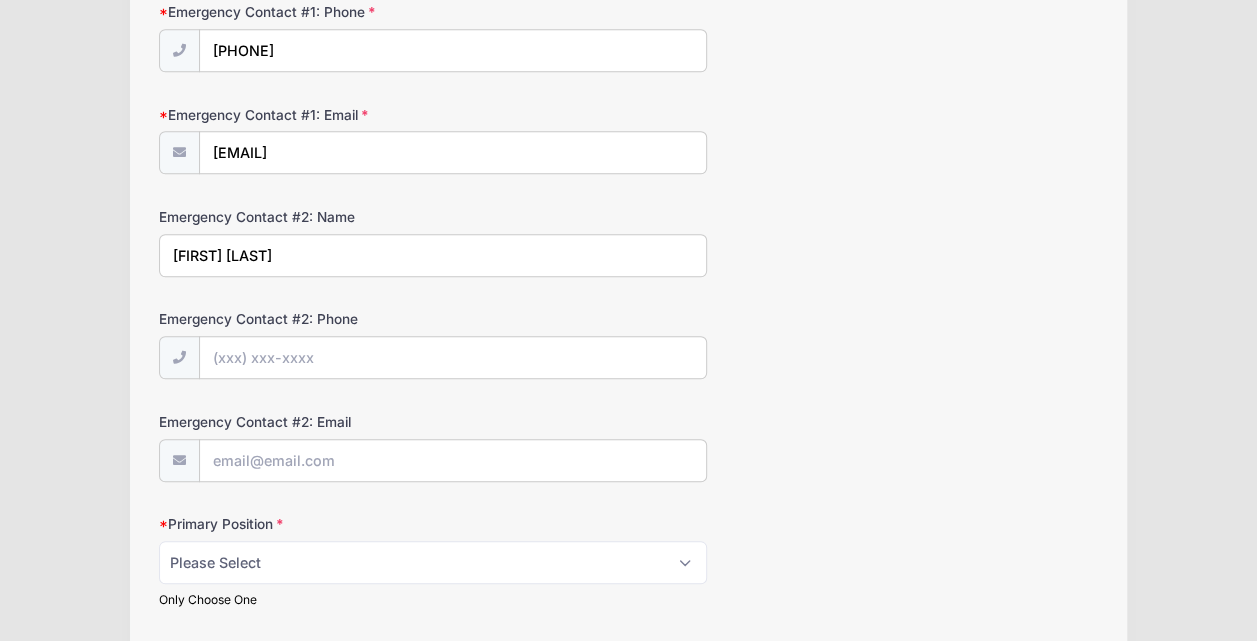 type on "[FIRST] [LAST]" 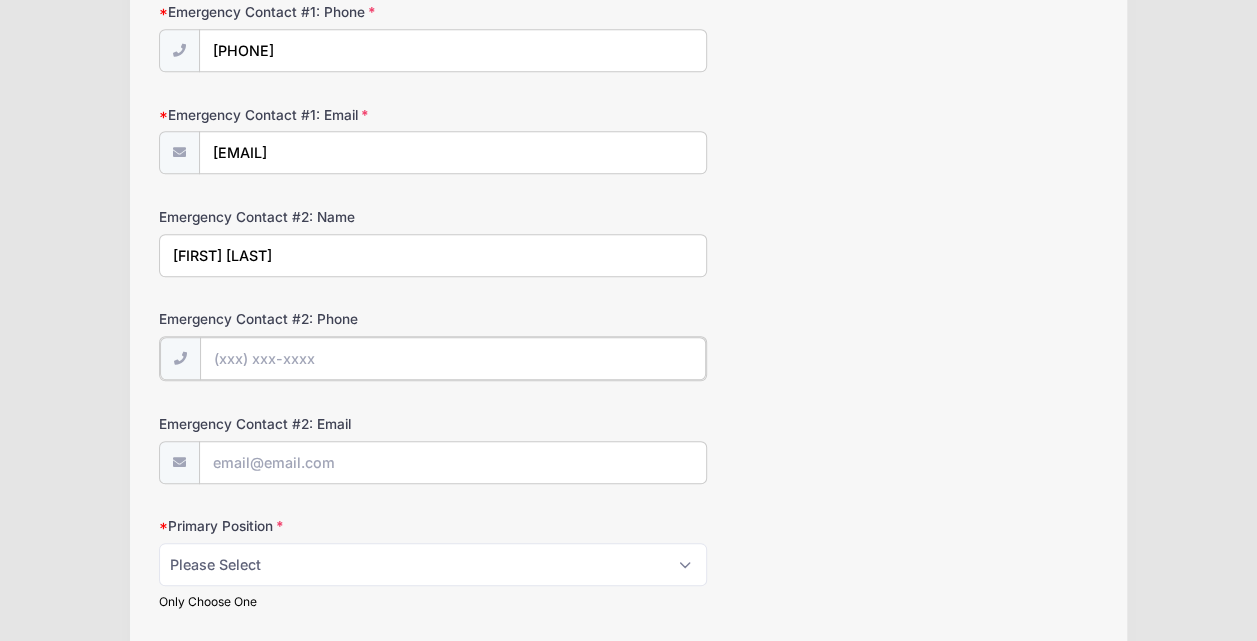 click on "Emergency Contact #2: Phone" at bounding box center [453, 358] 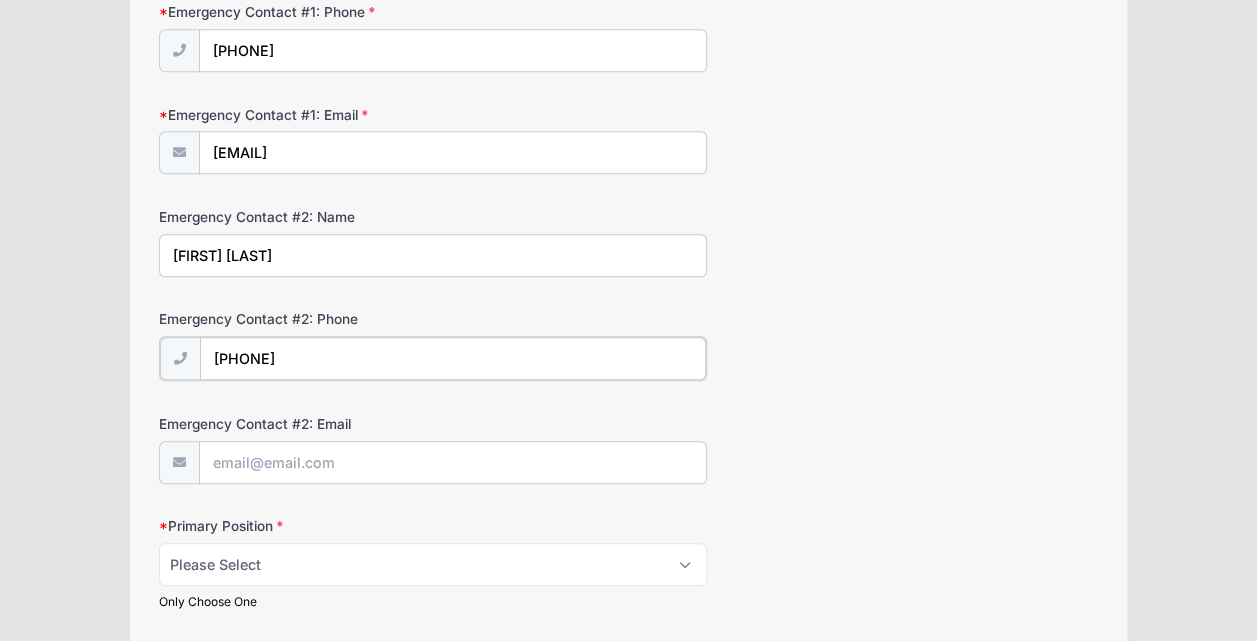 type on "[PHONE]" 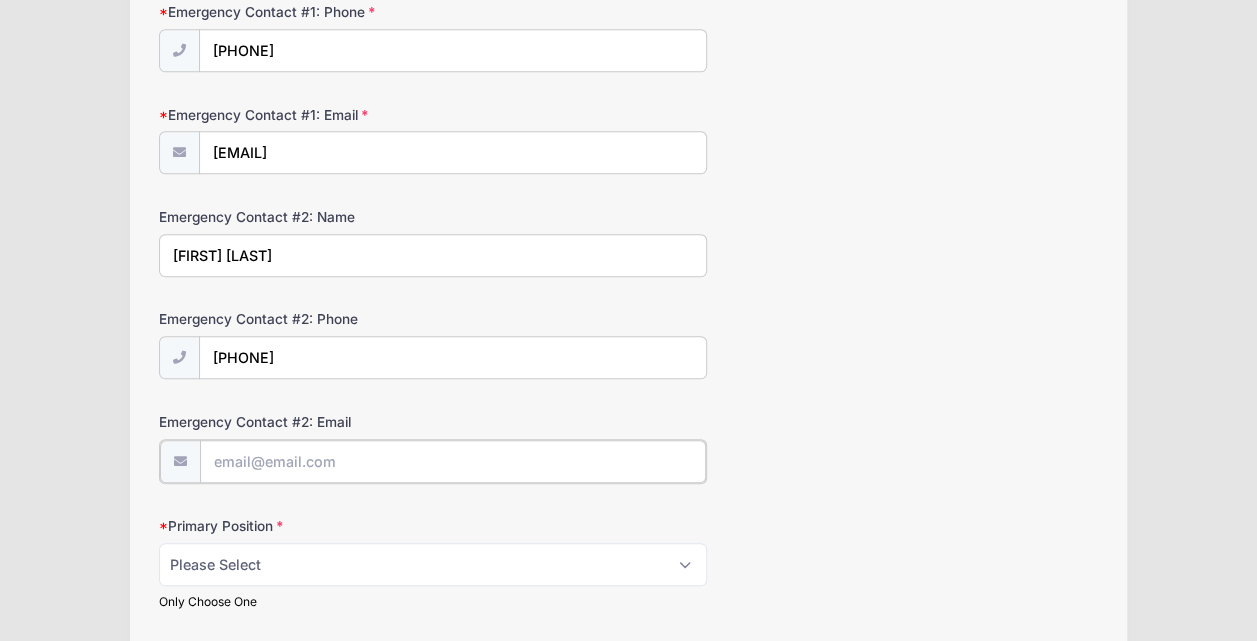click on "Emergency Contact #2: Email" at bounding box center [453, 461] 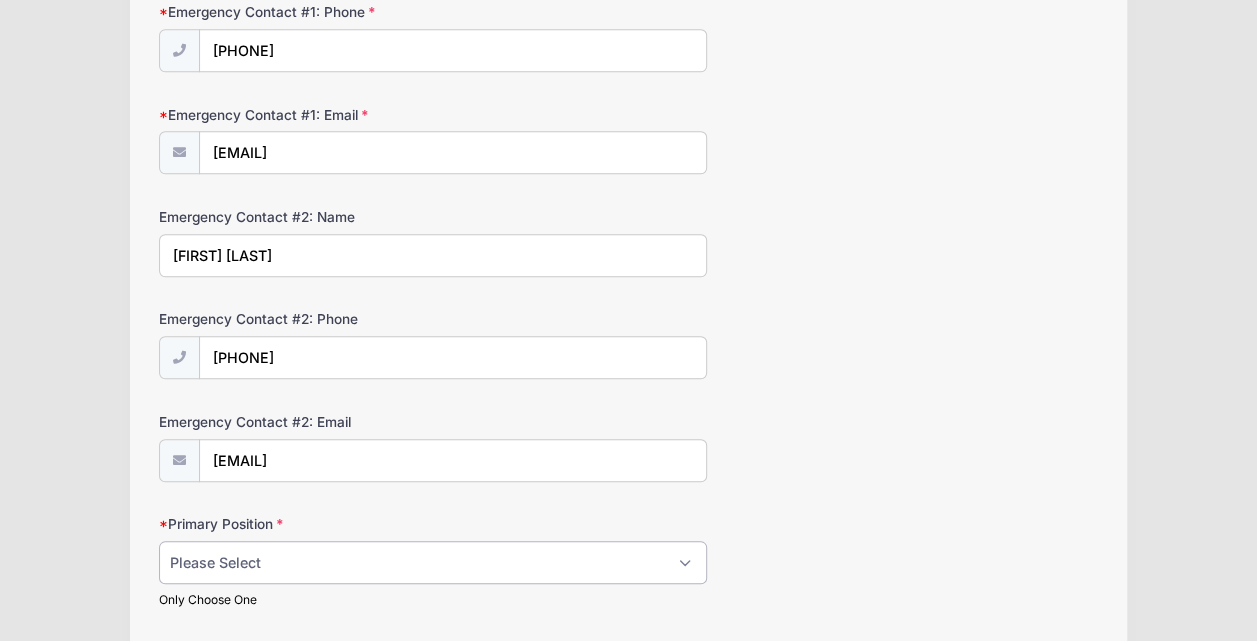 click on "Please Select RHP
LHP
C
1B
2B
3B
SS
OF" at bounding box center (433, 562) 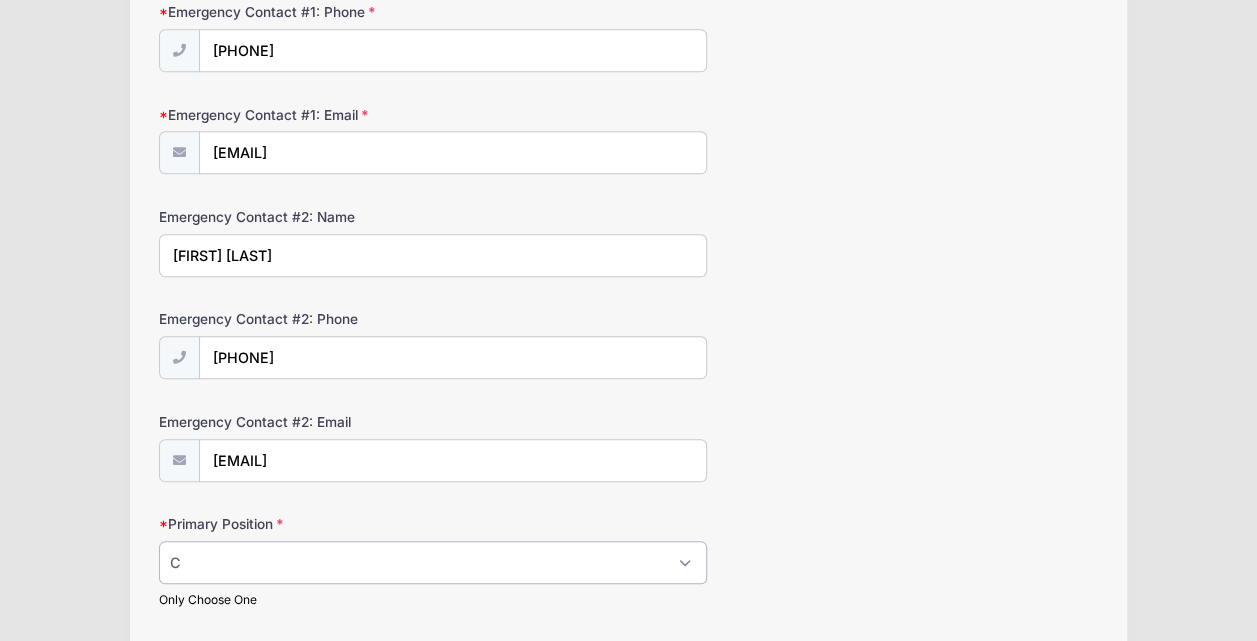 click on "Please Select RHP
LHP
C
1B
2B
3B
SS
OF" at bounding box center [433, 562] 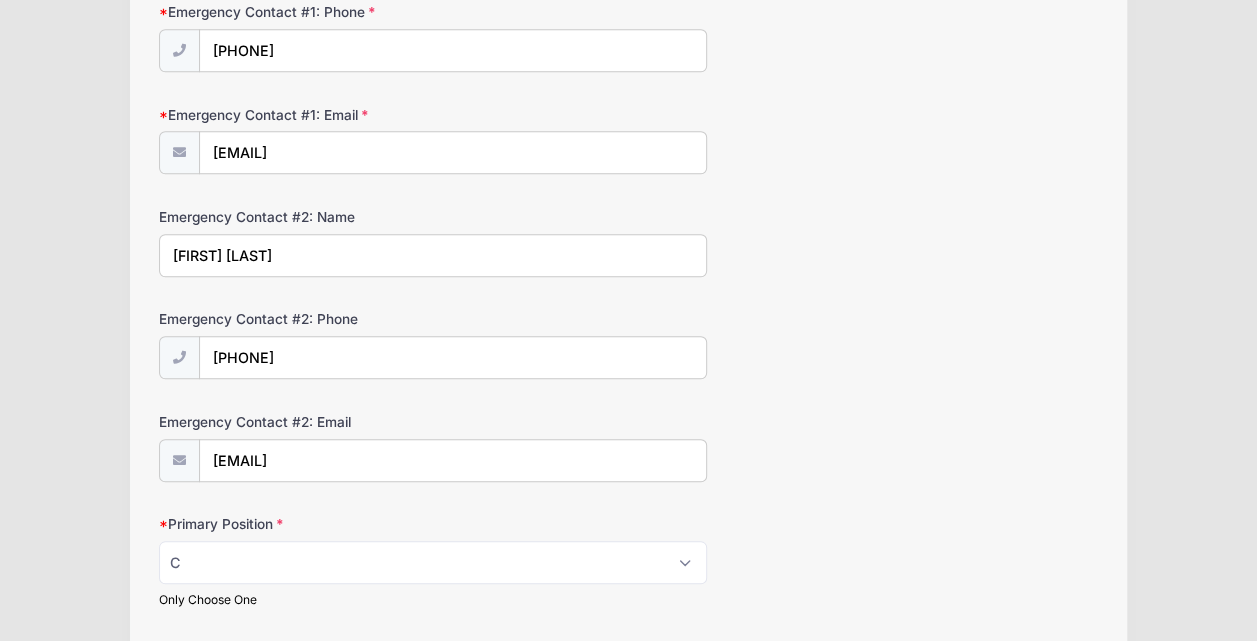 click on "Step  3 /7
Step 1
Step 2
Step 3
Step 4
Policies
Summary
Participant Information
Participant's First Name
[FIRST]
Participant's Last Name
[LAST]
NN" at bounding box center (629, 378) 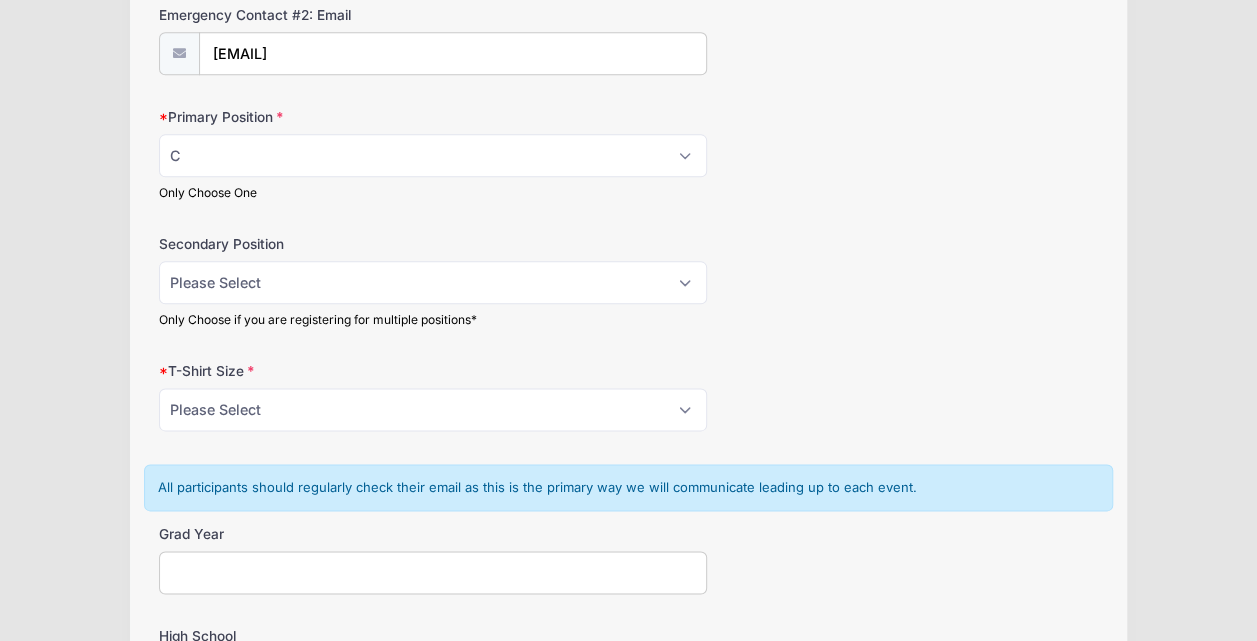 scroll, scrollTop: 1094, scrollLeft: 0, axis: vertical 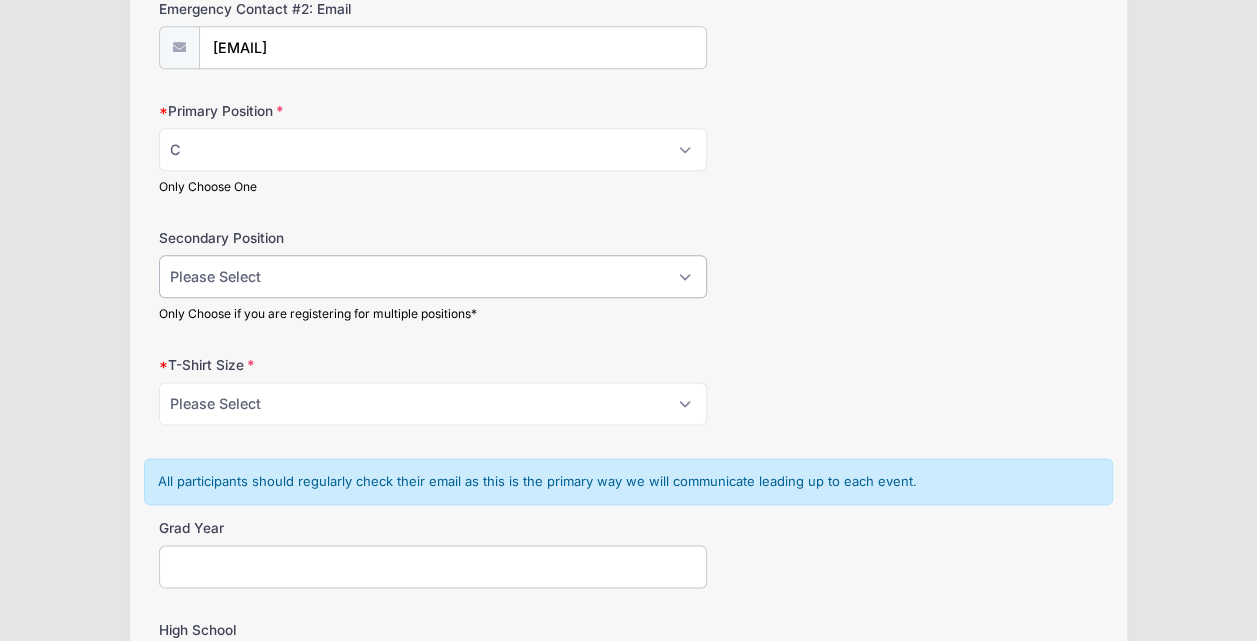click on "Please Select RHP
LHP
C
1B
2B
3B
SS
OF" at bounding box center [433, 276] 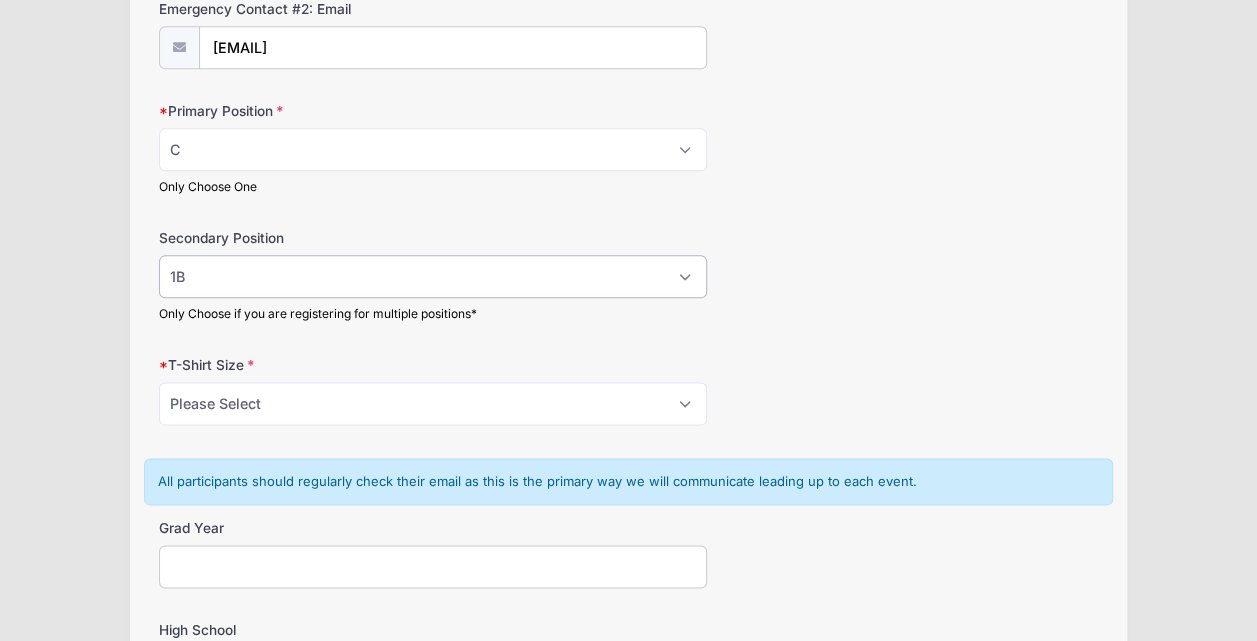 click on "Please Select RHP
LHP
C
1B
2B
3B
SS
OF" at bounding box center [433, 276] 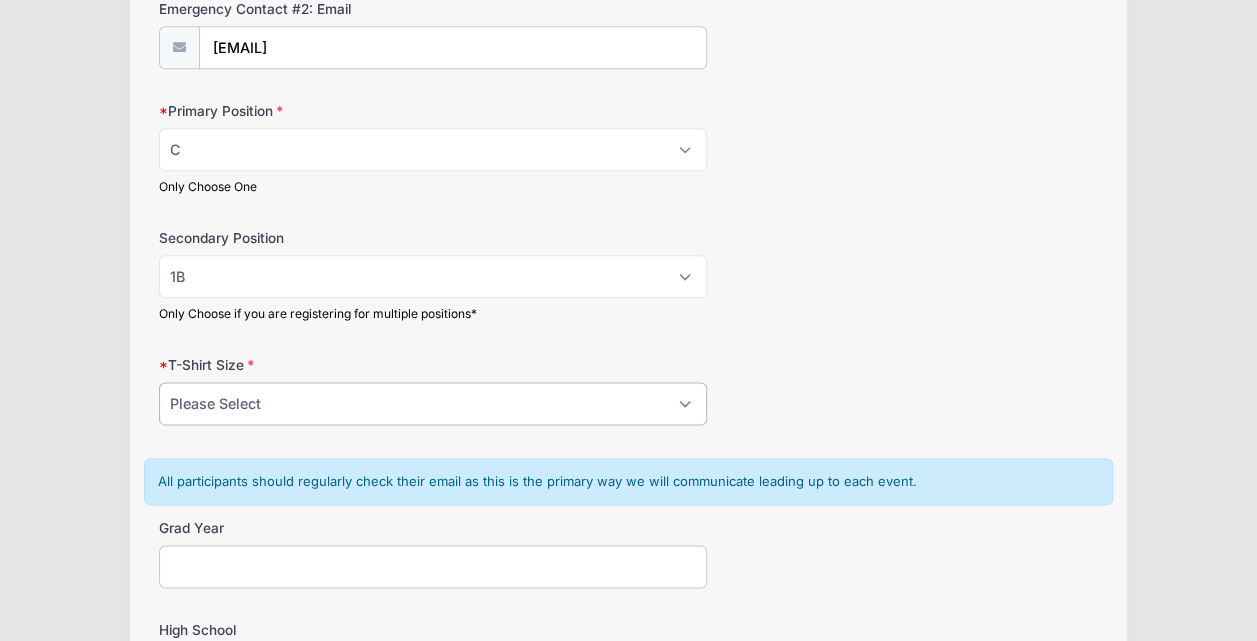 click on "Please Select YS
YM
YL
YXL
S
M
L
XL
XXL" at bounding box center (433, 403) 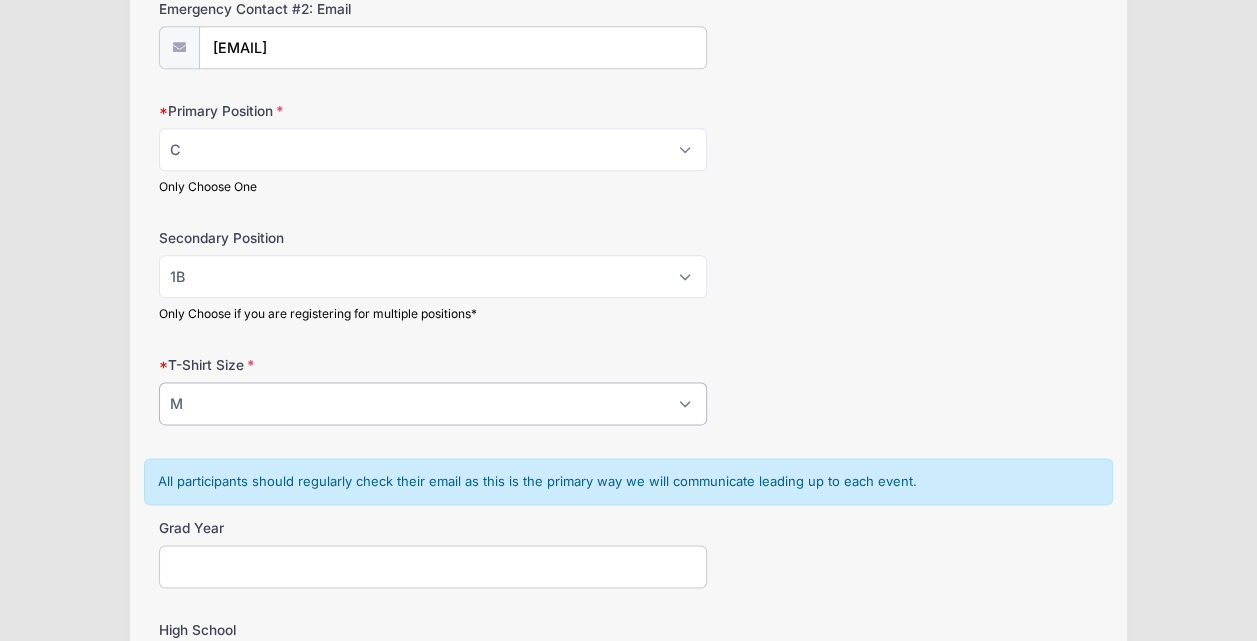 click on "Please Select YS
YM
YL
YXL
S
M
L
XL
XXL" at bounding box center (433, 403) 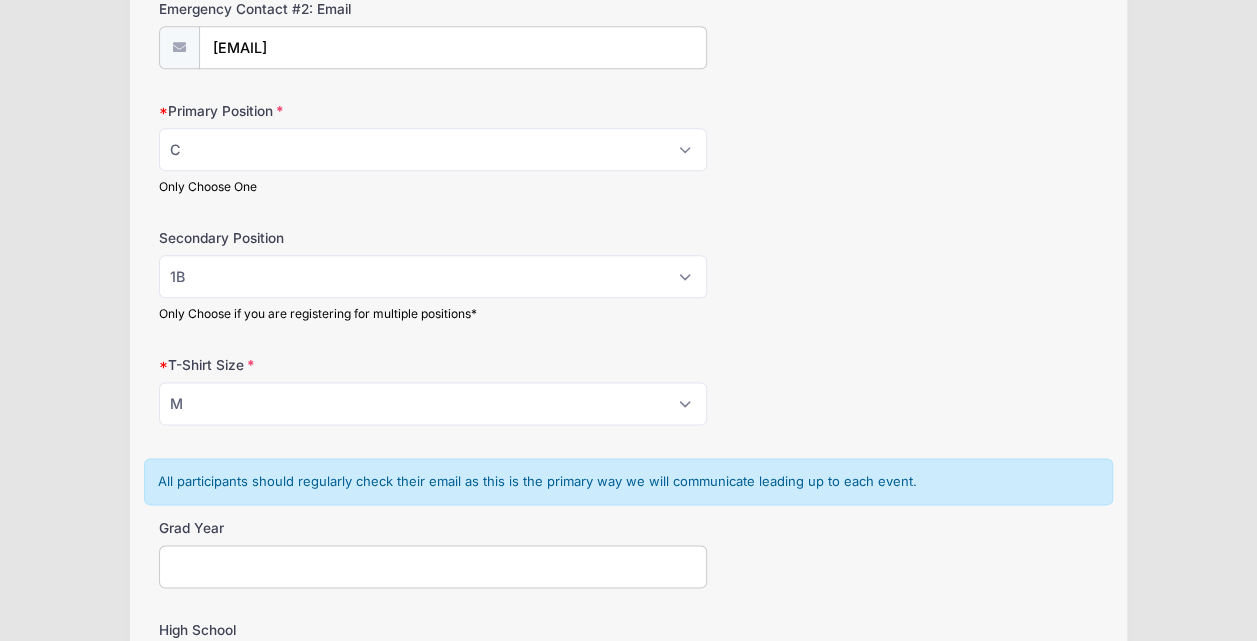 click on "Grad Year" at bounding box center [433, 566] 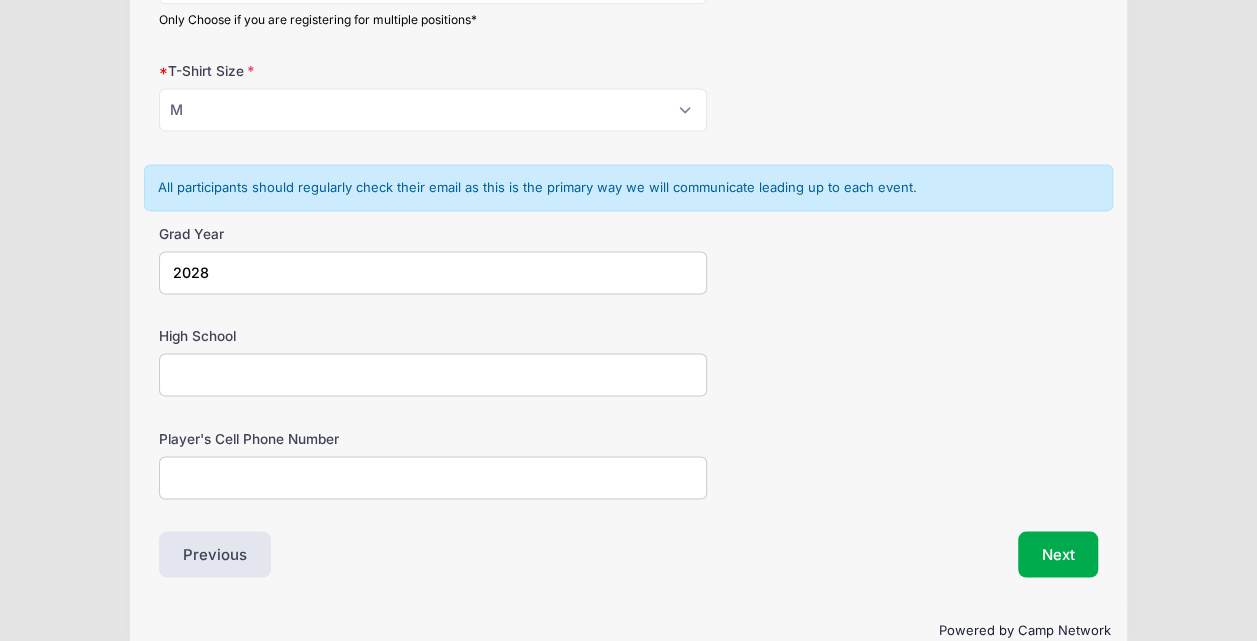 scroll, scrollTop: 1392, scrollLeft: 0, axis: vertical 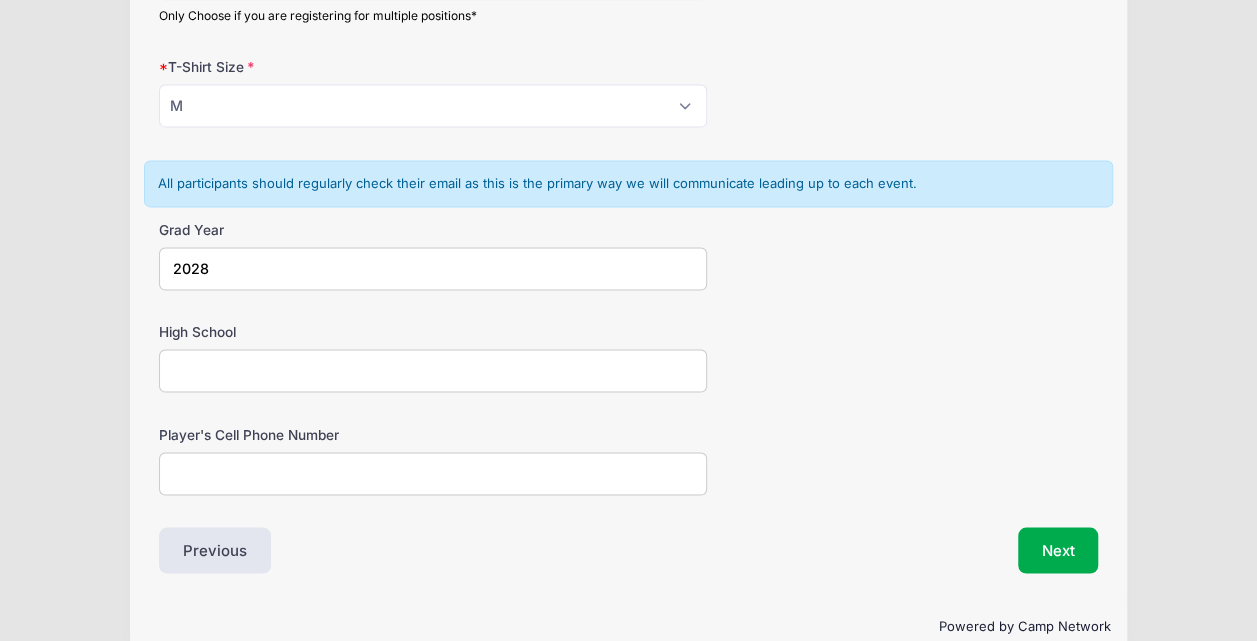 type on "2028" 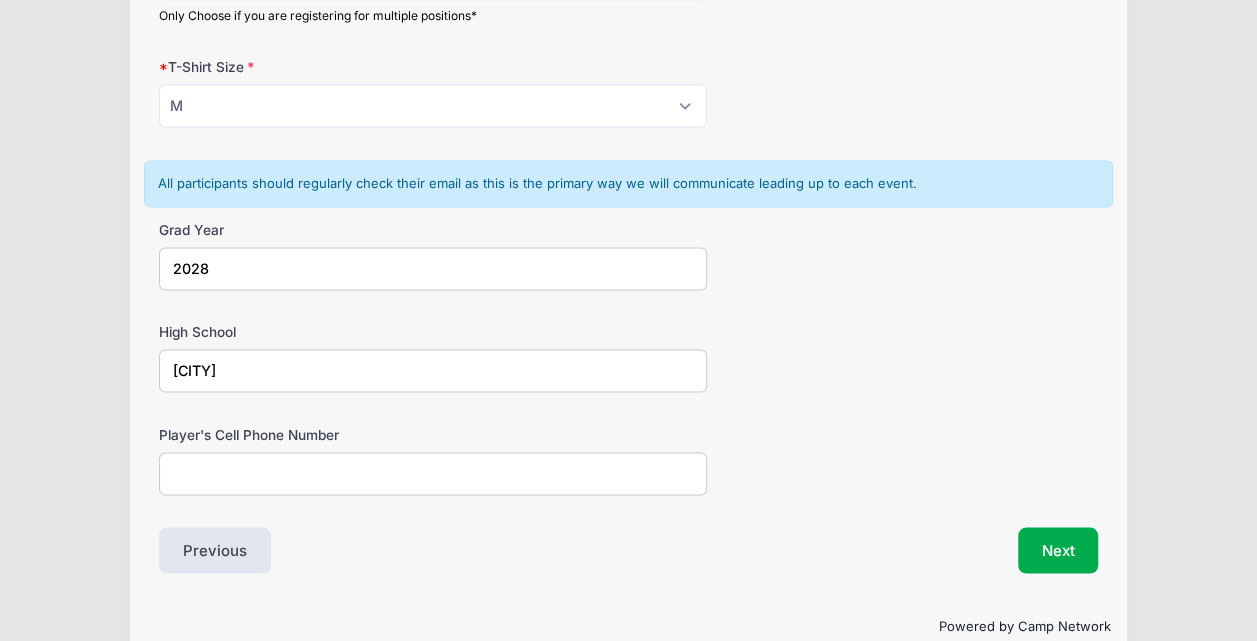 type on "[CITY]" 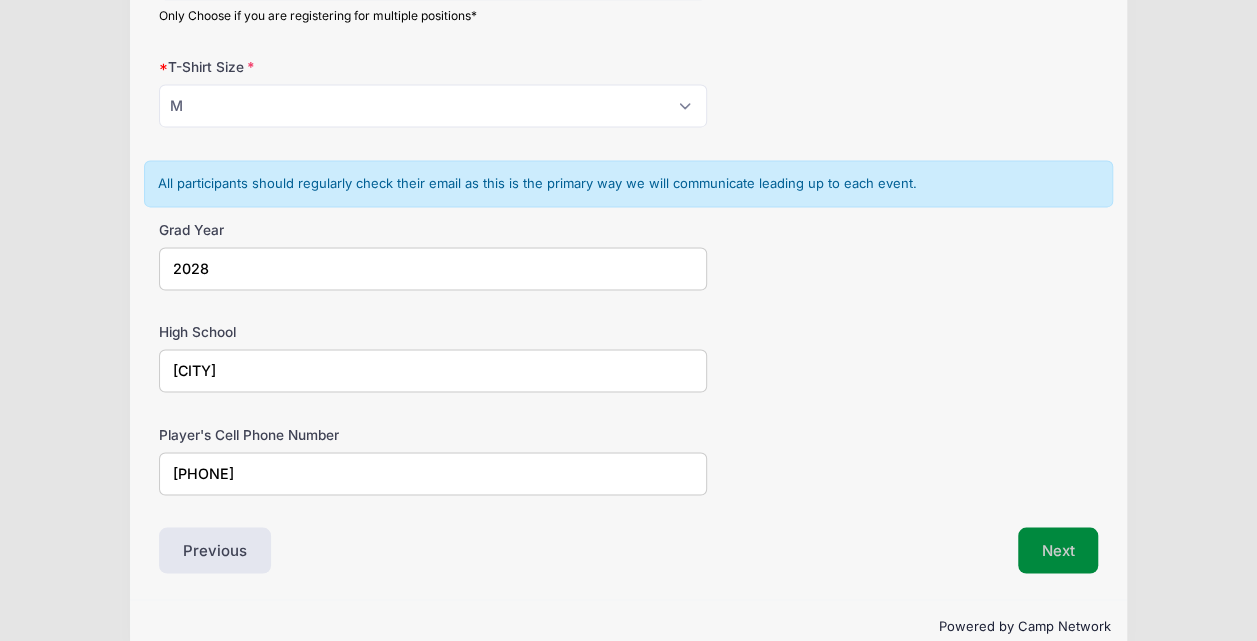 type on "[PHONE]" 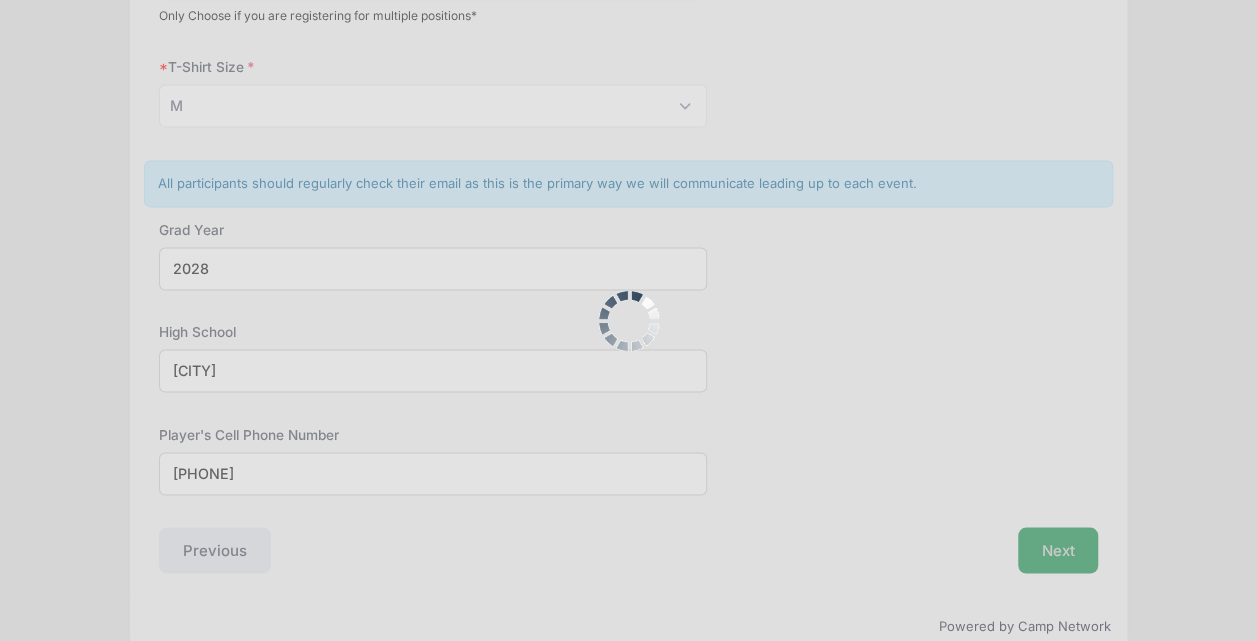 scroll, scrollTop: 0, scrollLeft: 0, axis: both 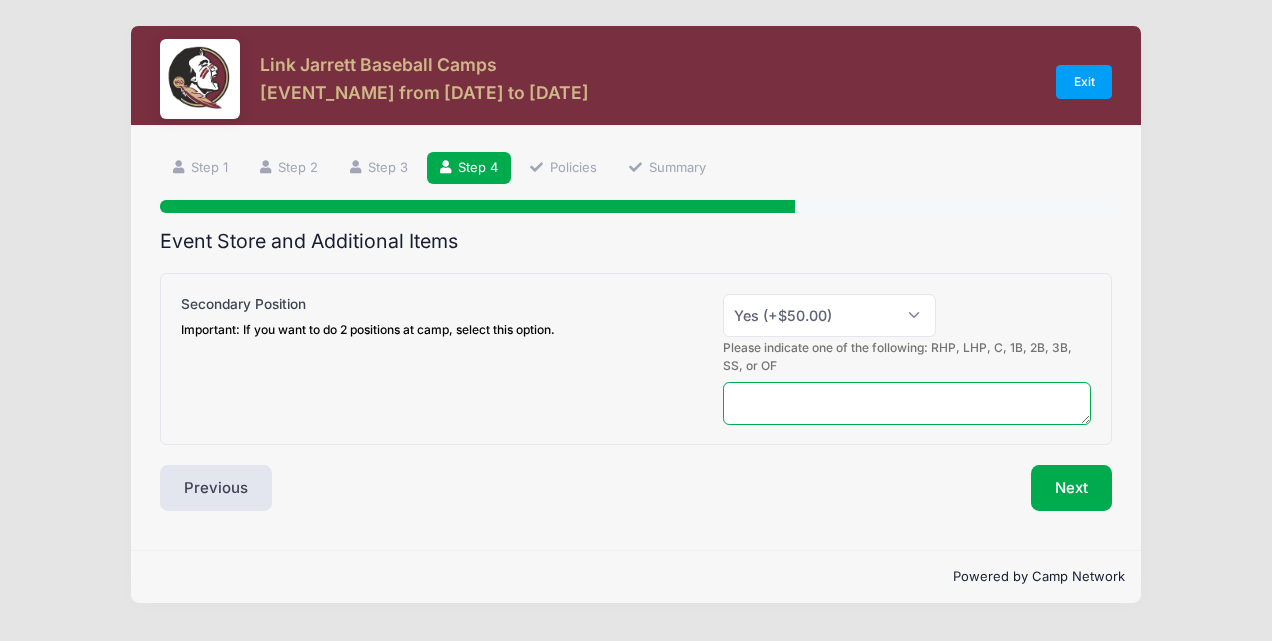click at bounding box center [907, 403] 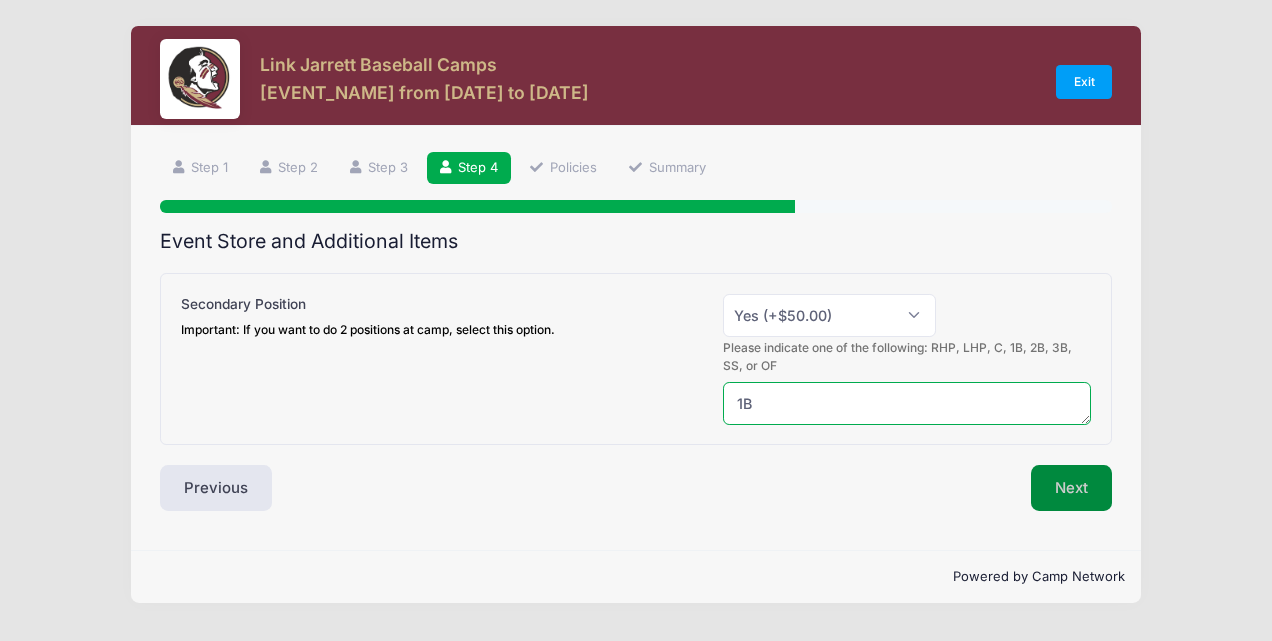 type on "1B" 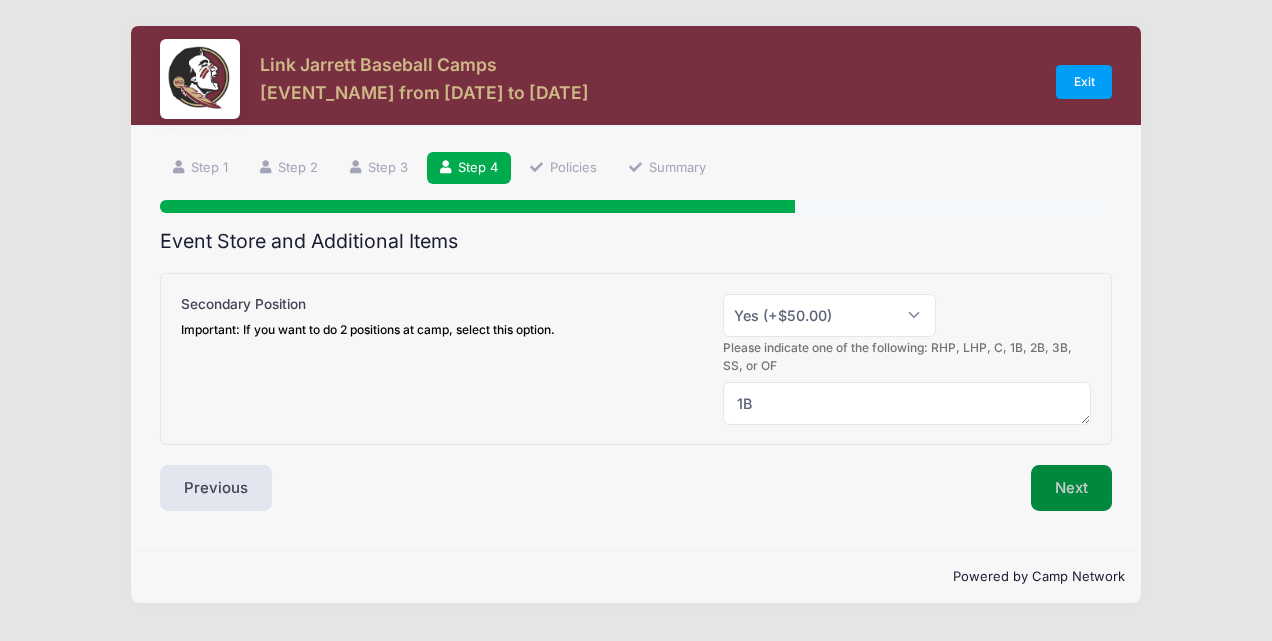 click on "Next" at bounding box center [1071, 488] 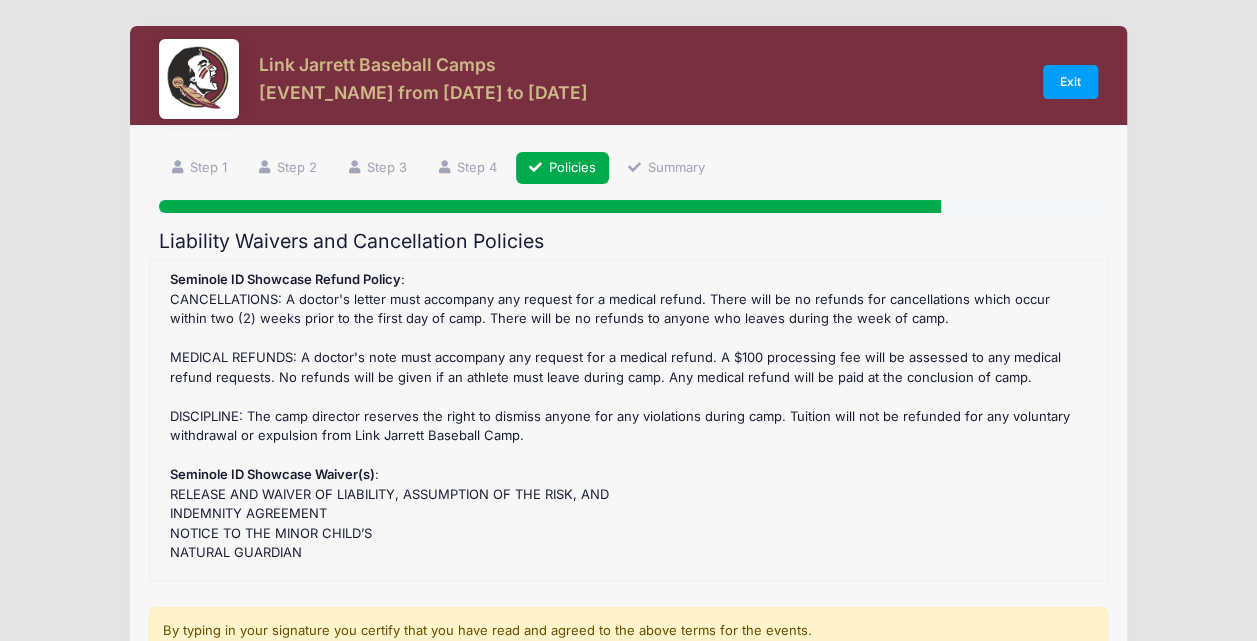 scroll, scrollTop: 35, scrollLeft: 0, axis: vertical 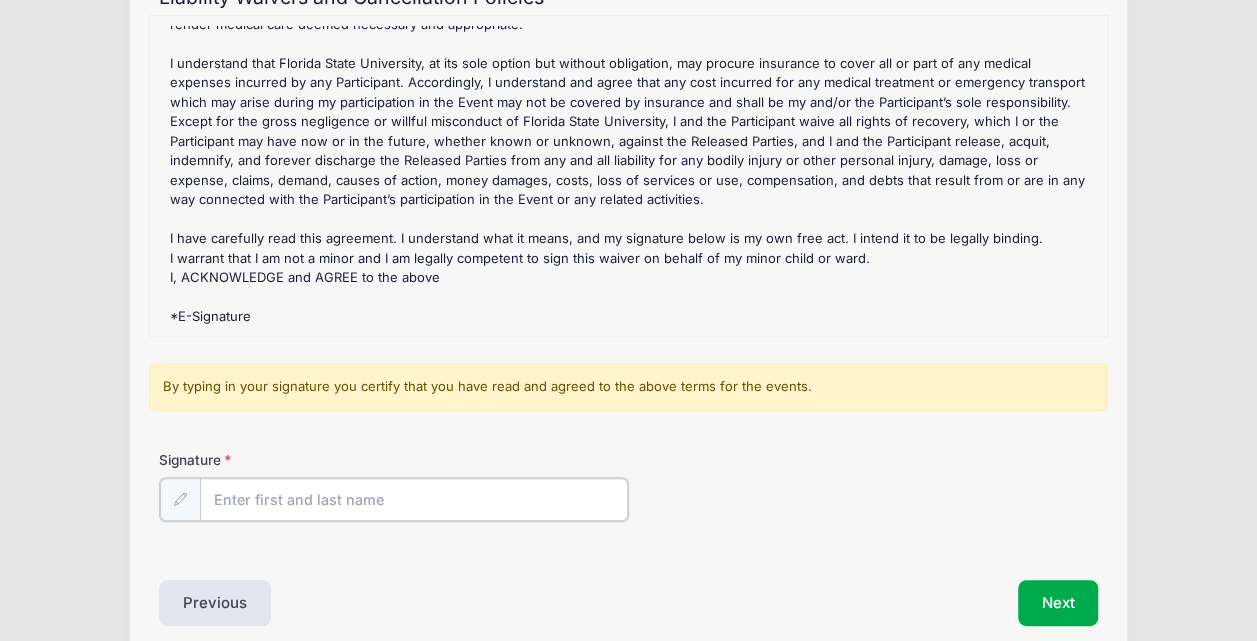 click on "Signature" at bounding box center [414, 499] 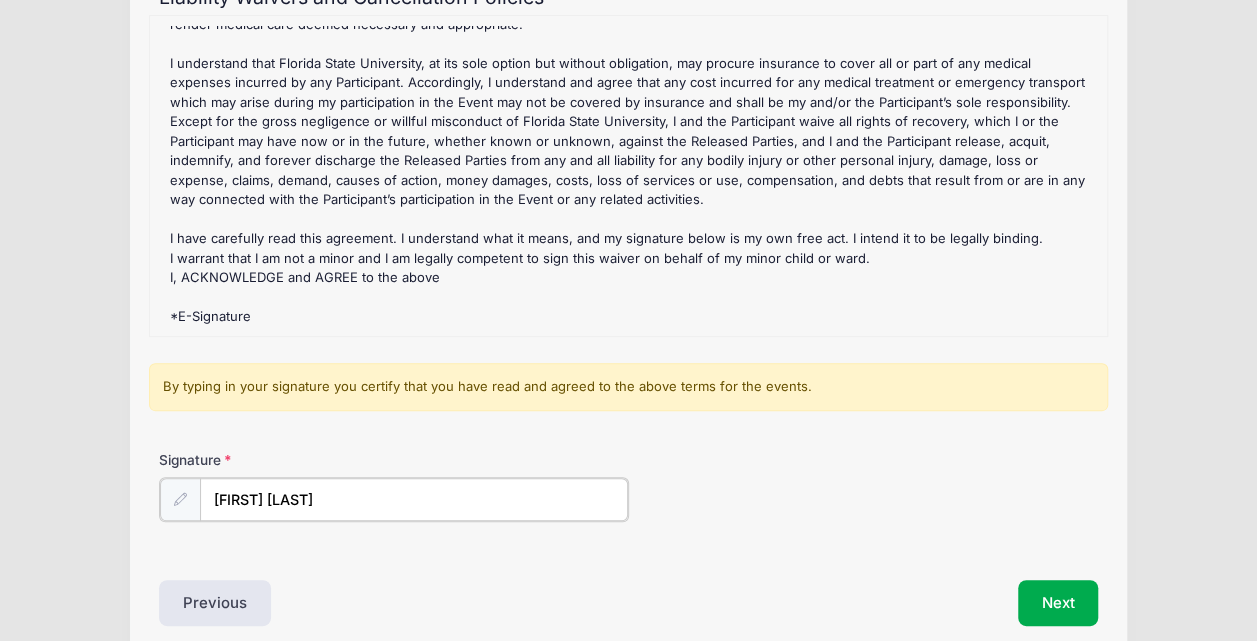 scroll, scrollTop: 330, scrollLeft: 0, axis: vertical 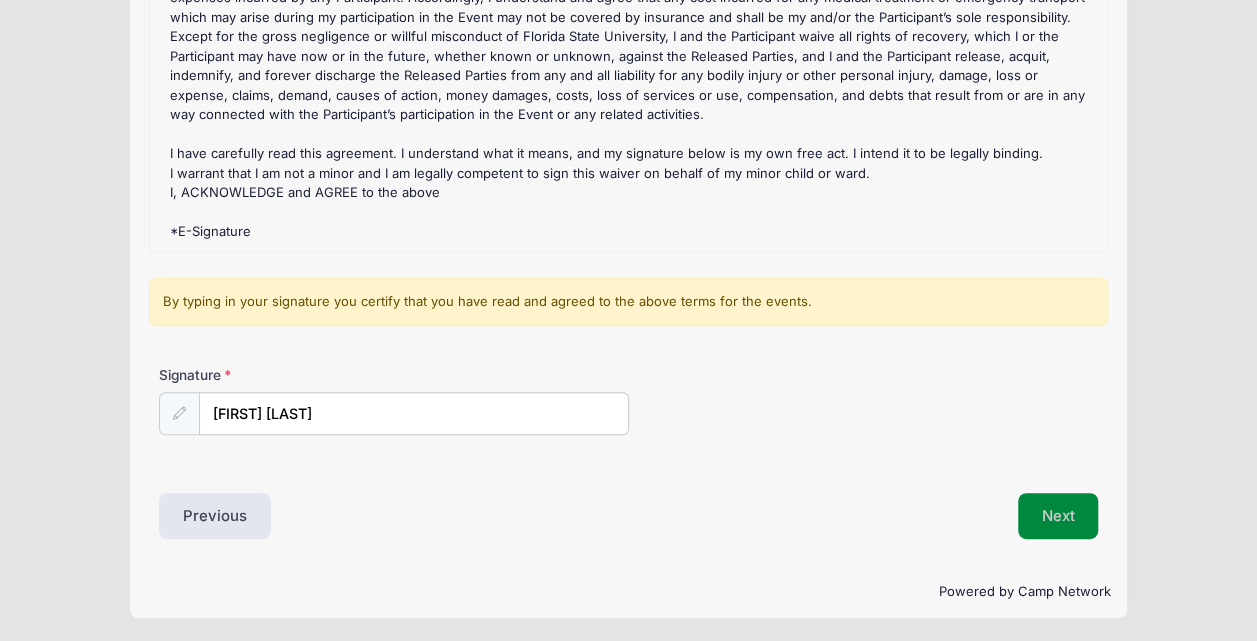 click on "Next" at bounding box center (1058, 516) 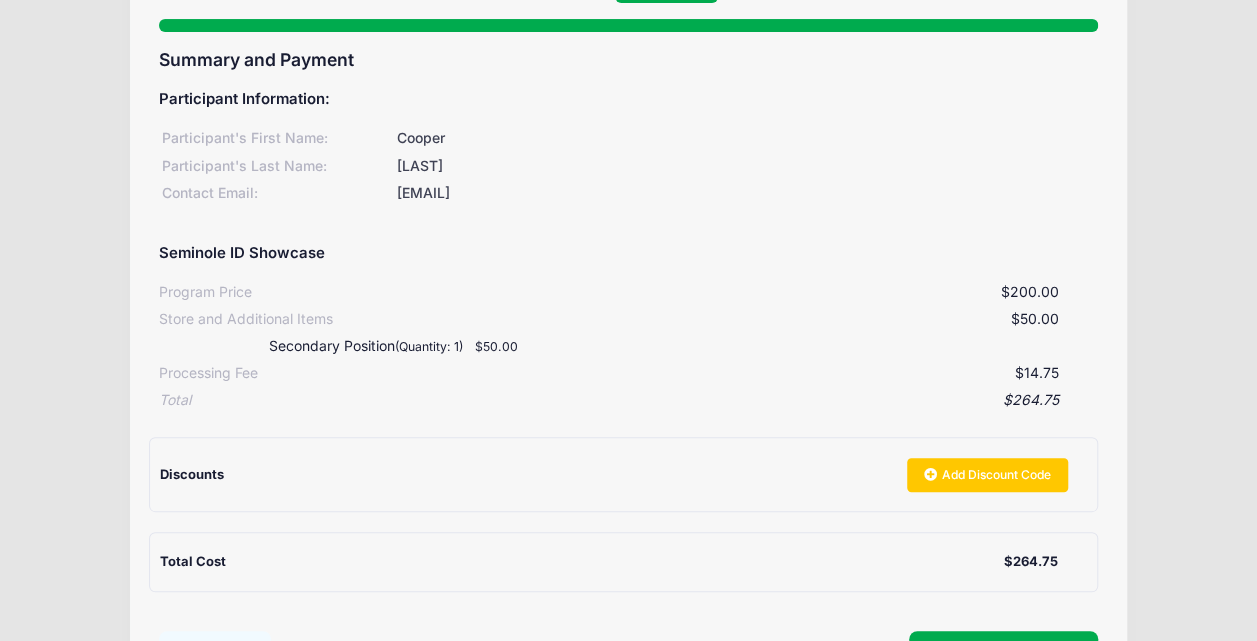 scroll, scrollTop: 0, scrollLeft: 0, axis: both 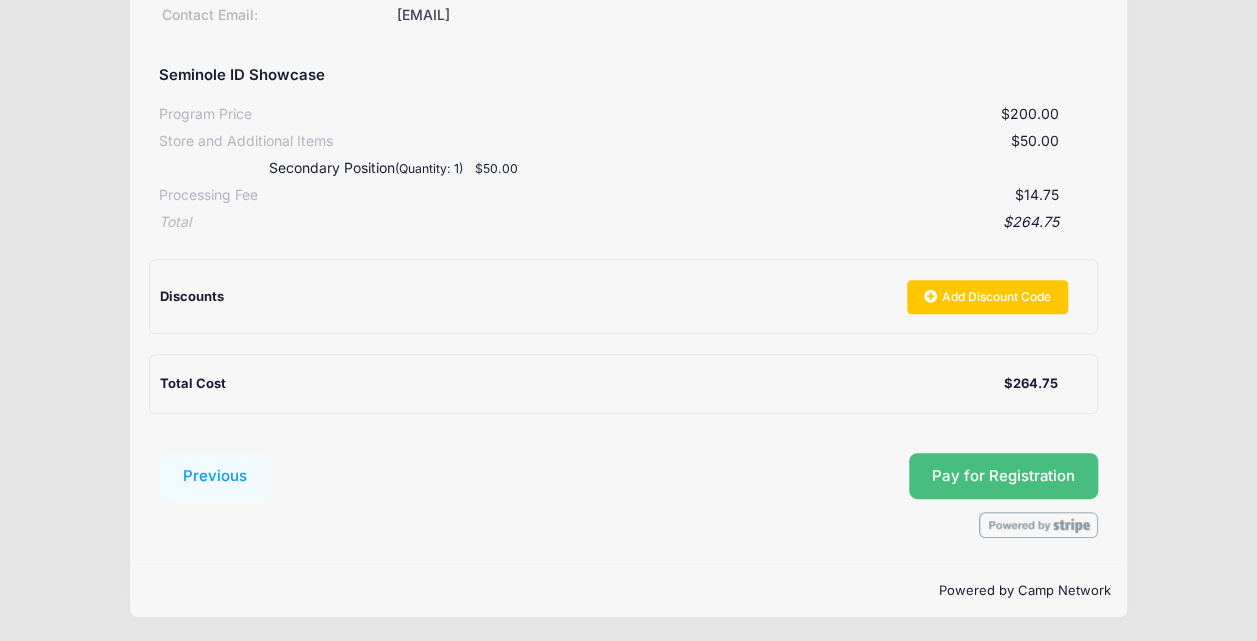 click on "Pay for Registration" at bounding box center (1004, 476) 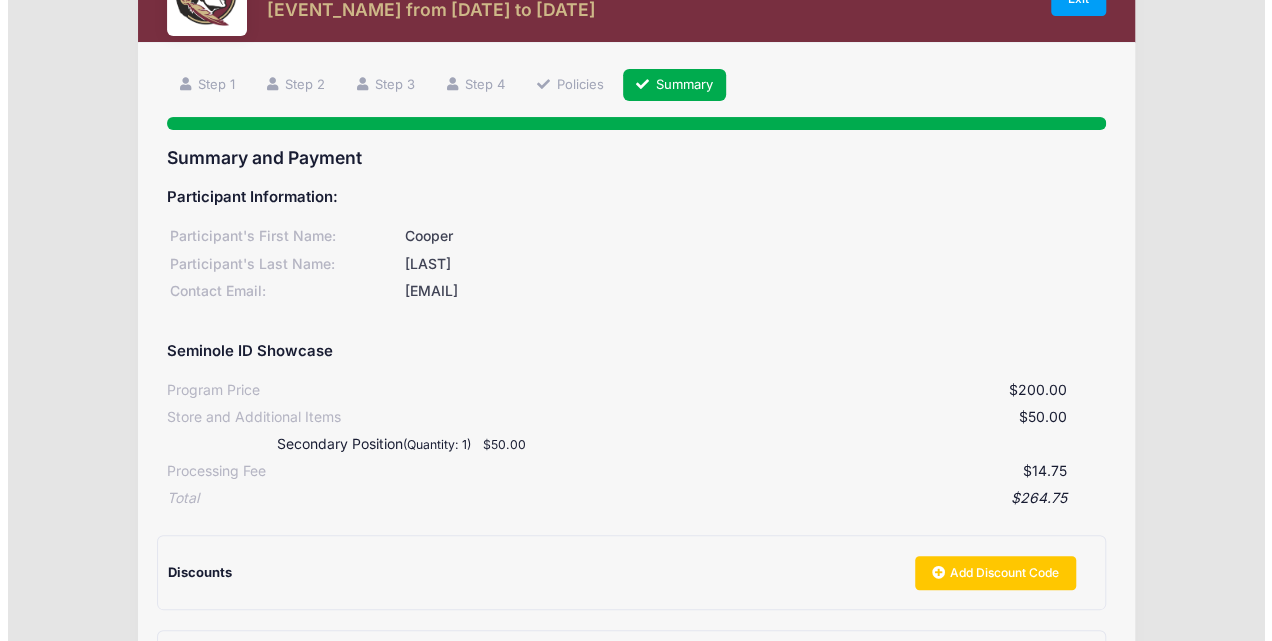 scroll, scrollTop: 0, scrollLeft: 0, axis: both 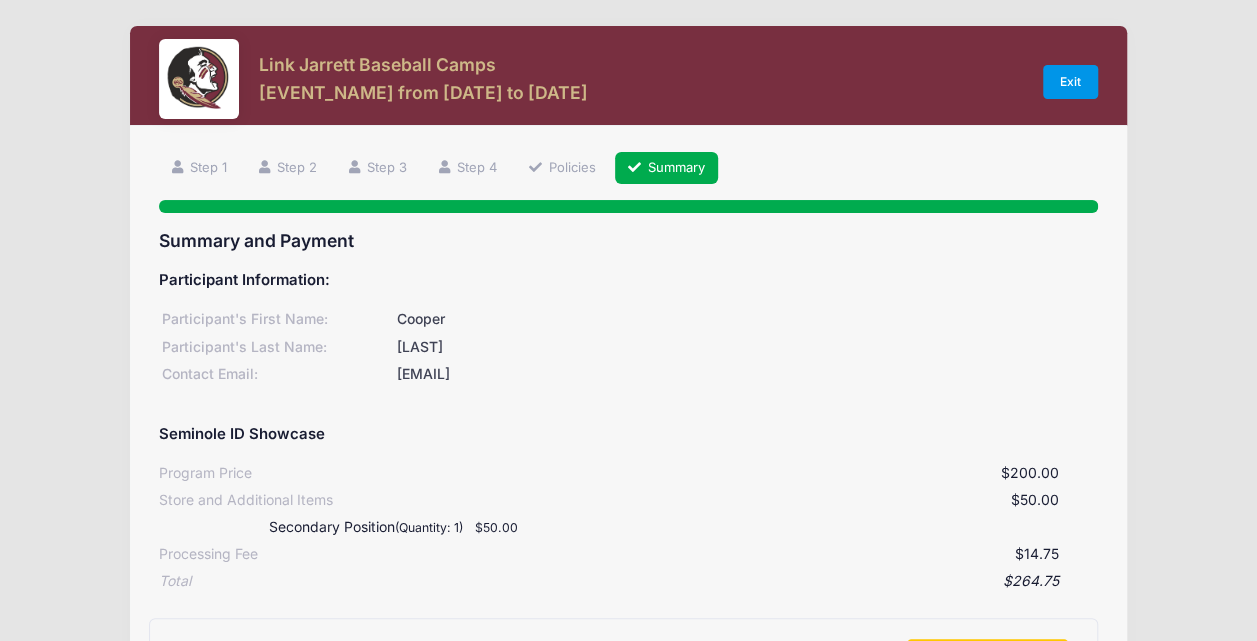 click on "Exit" at bounding box center [1071, 82] 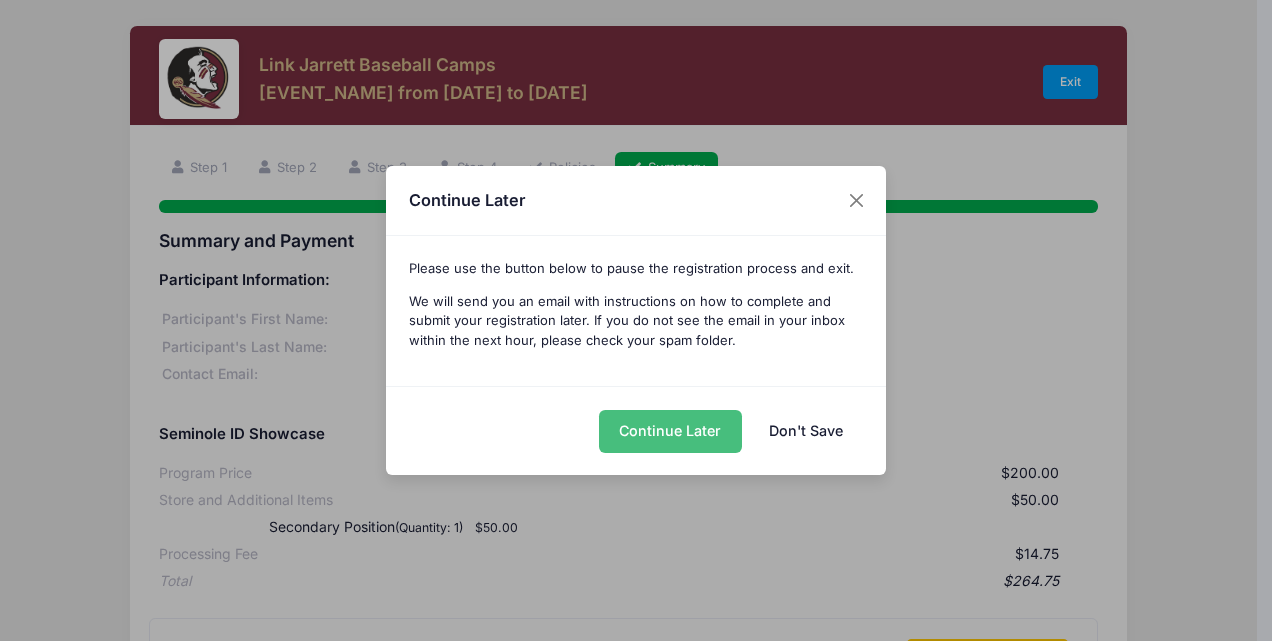 click on "Continue Later" at bounding box center [670, 431] 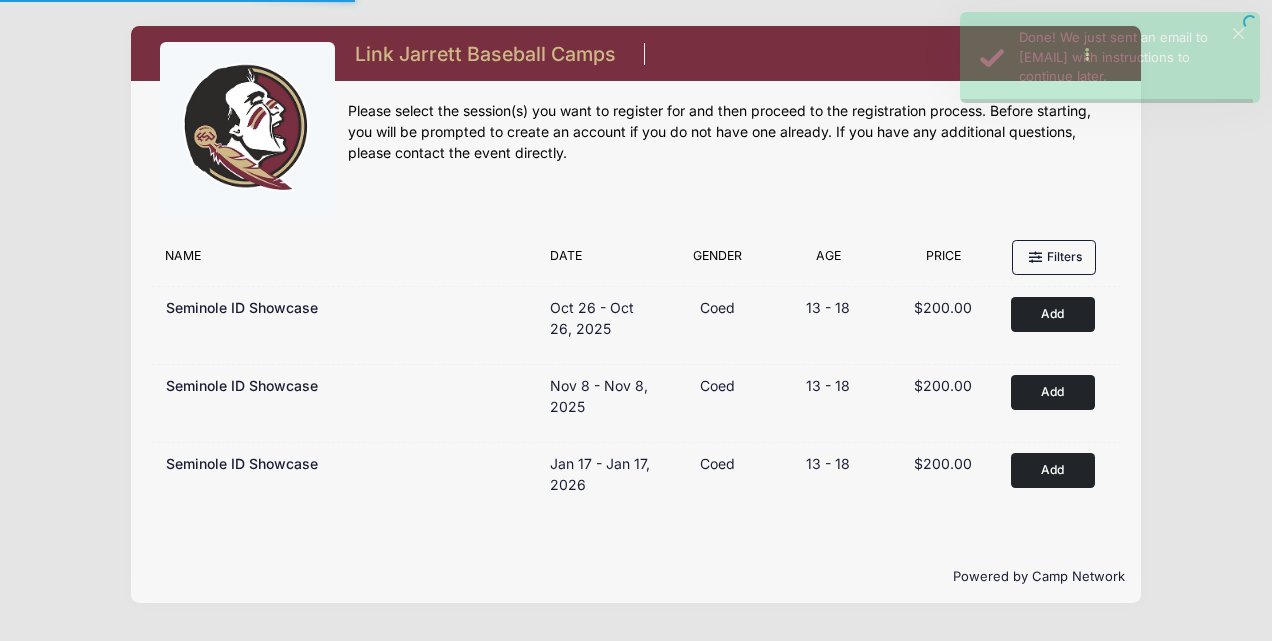 scroll, scrollTop: 0, scrollLeft: 0, axis: both 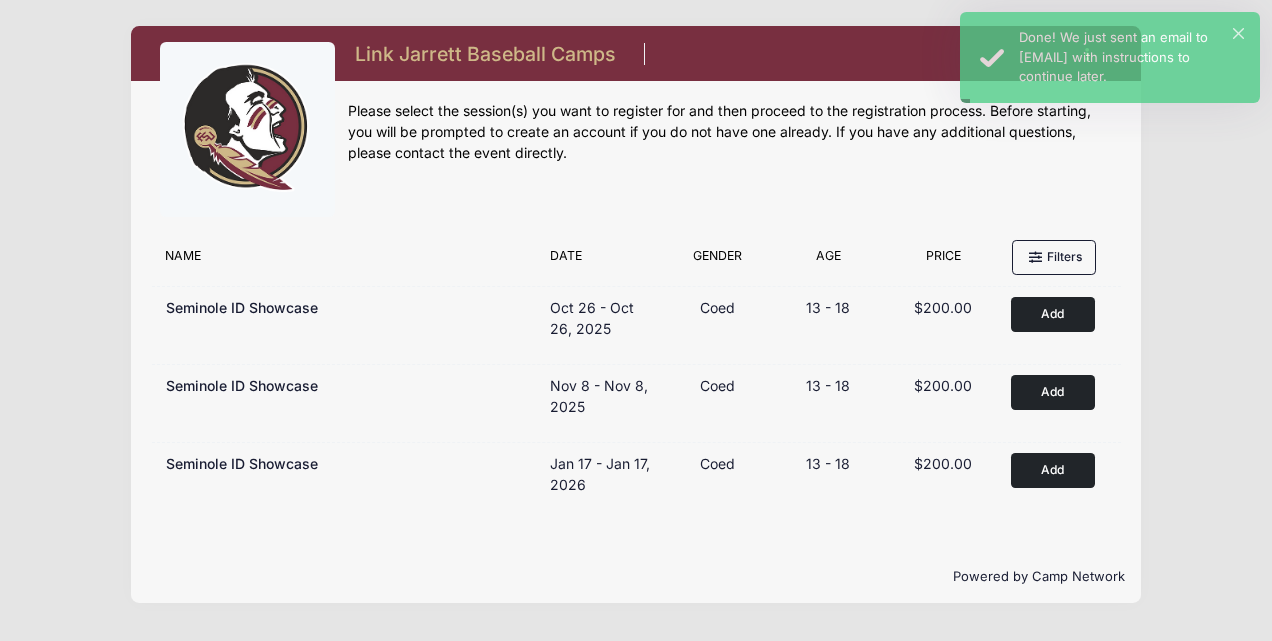 click on "Link Jarrett Baseball Camps
Register
My Account
Logout" at bounding box center (636, 314) 